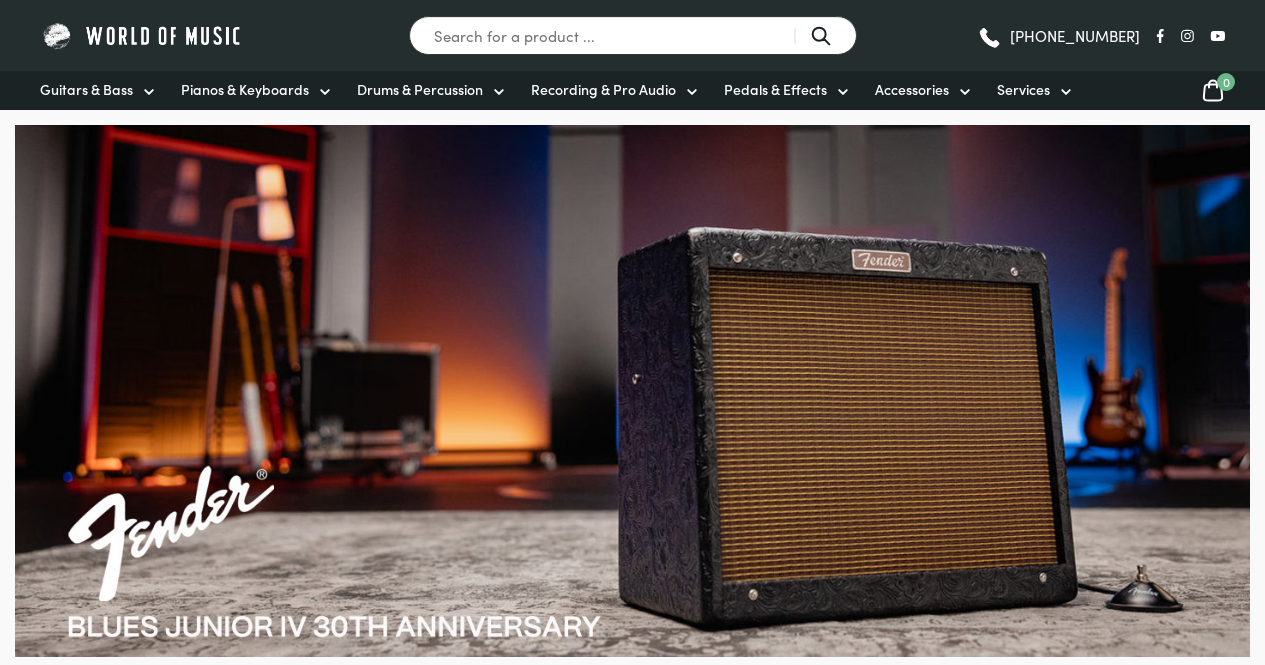 scroll, scrollTop: 0, scrollLeft: 0, axis: both 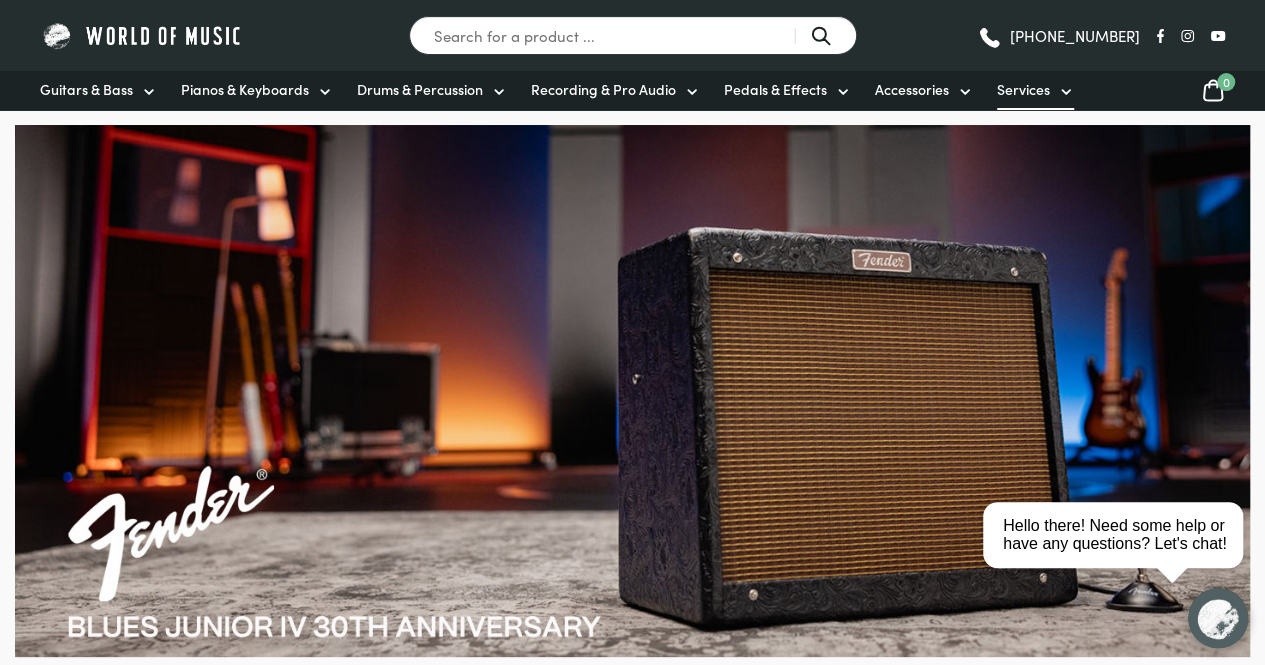 click on "Services" at bounding box center [1023, 89] 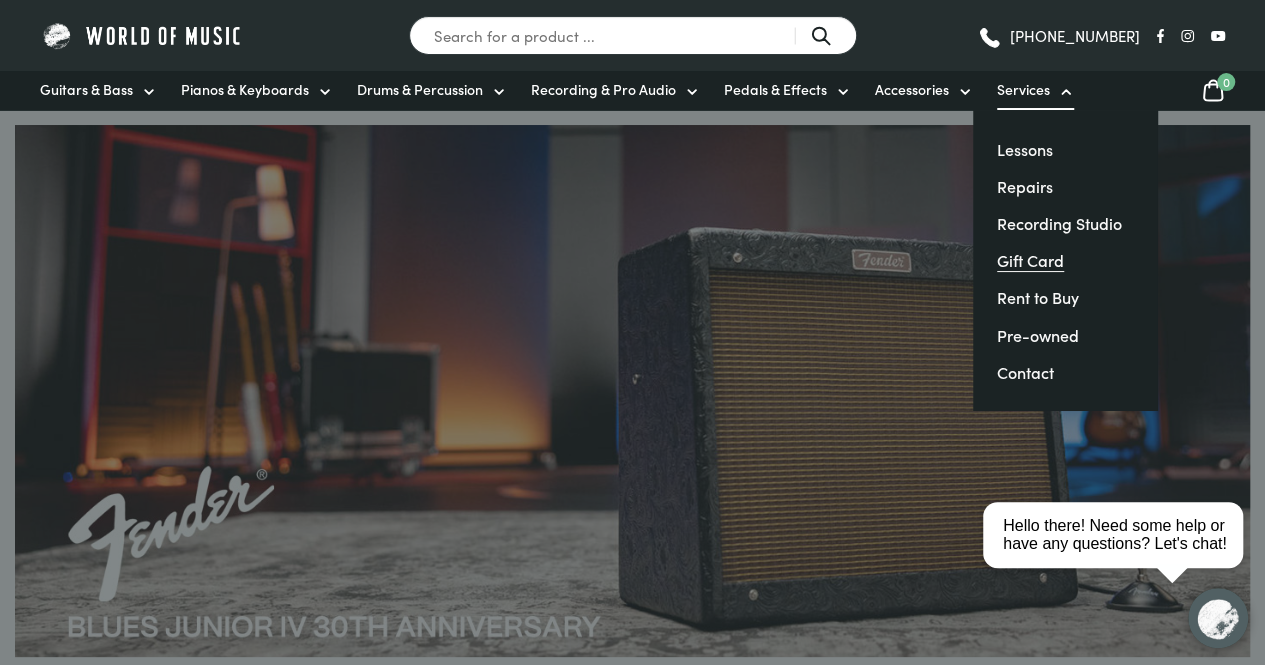 click on "Gift Card" at bounding box center [1030, 260] 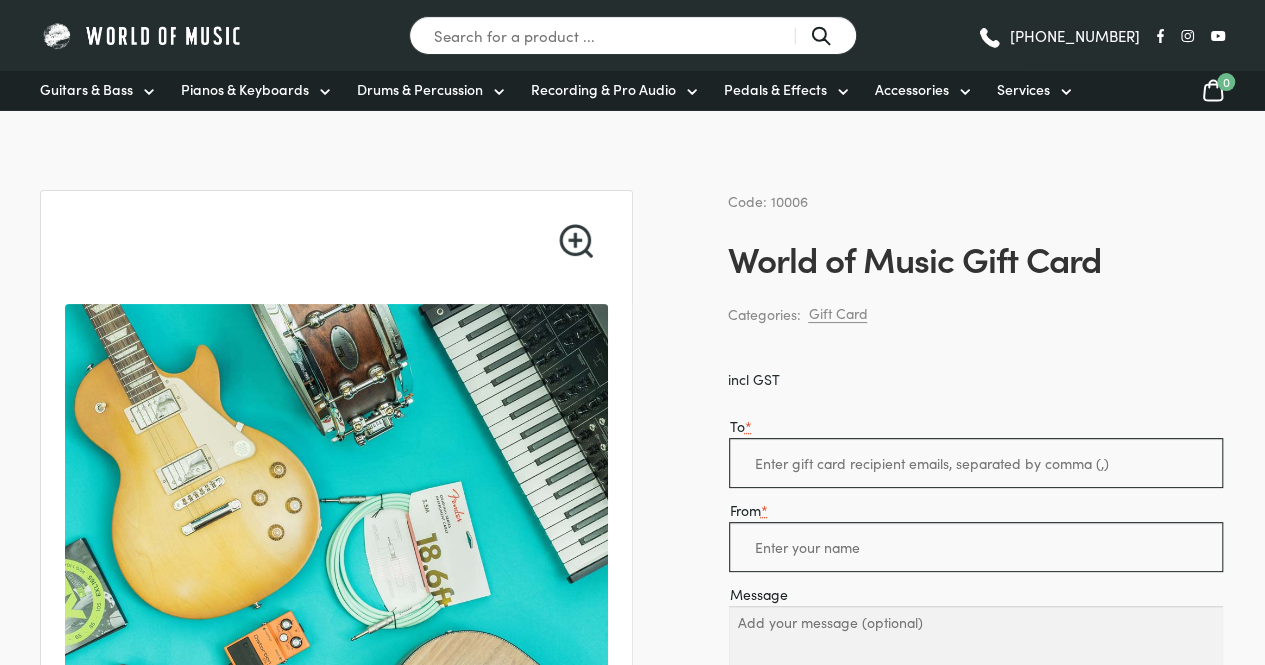 scroll, scrollTop: 0, scrollLeft: 0, axis: both 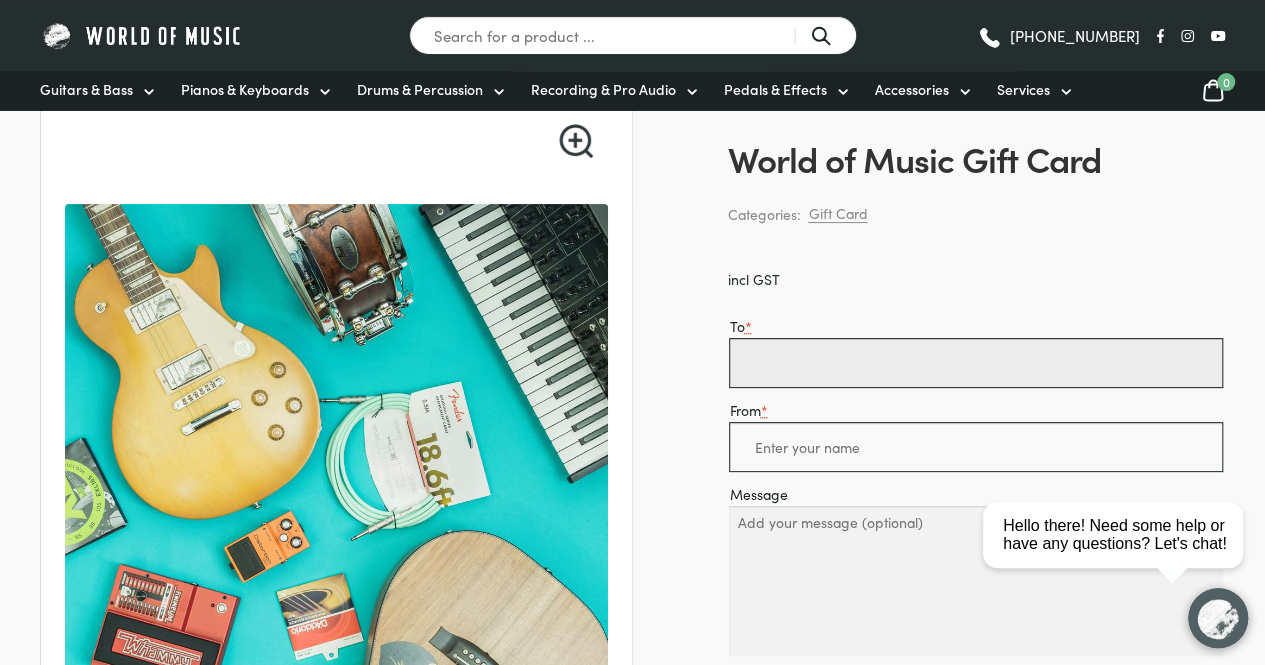 click on "To					 *" at bounding box center (976, 363) 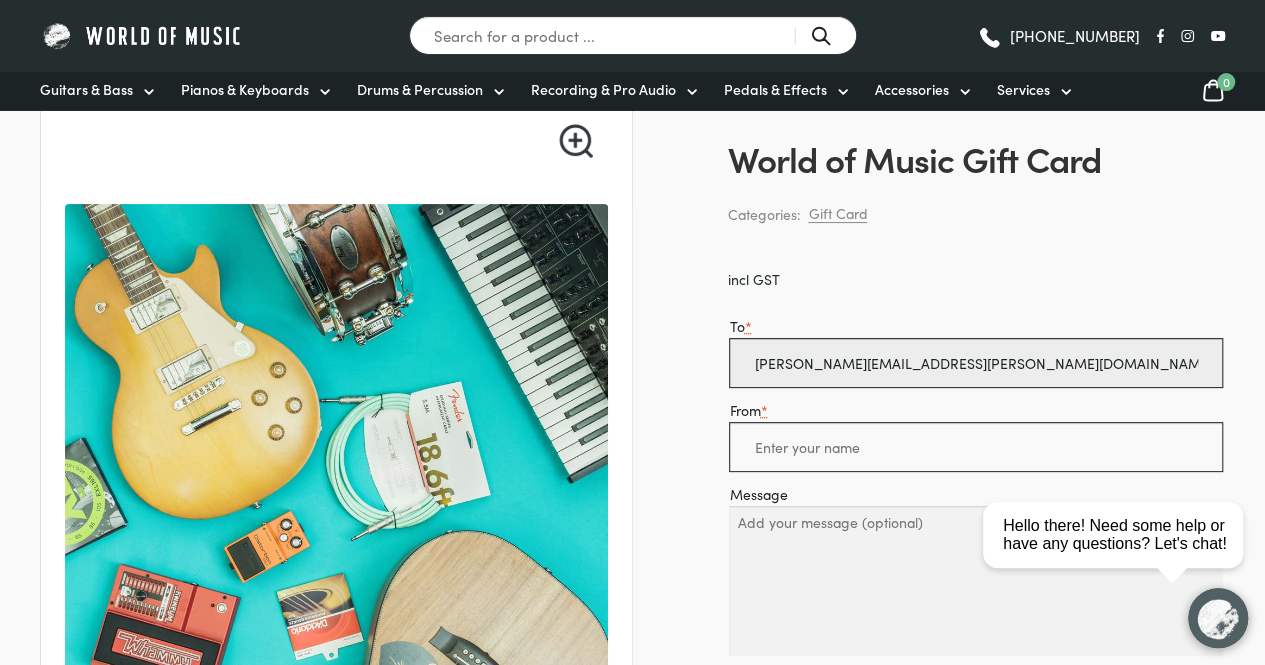type on "[PERSON_NAME][EMAIL_ADDRESS][PERSON_NAME][DOMAIN_NAME]" 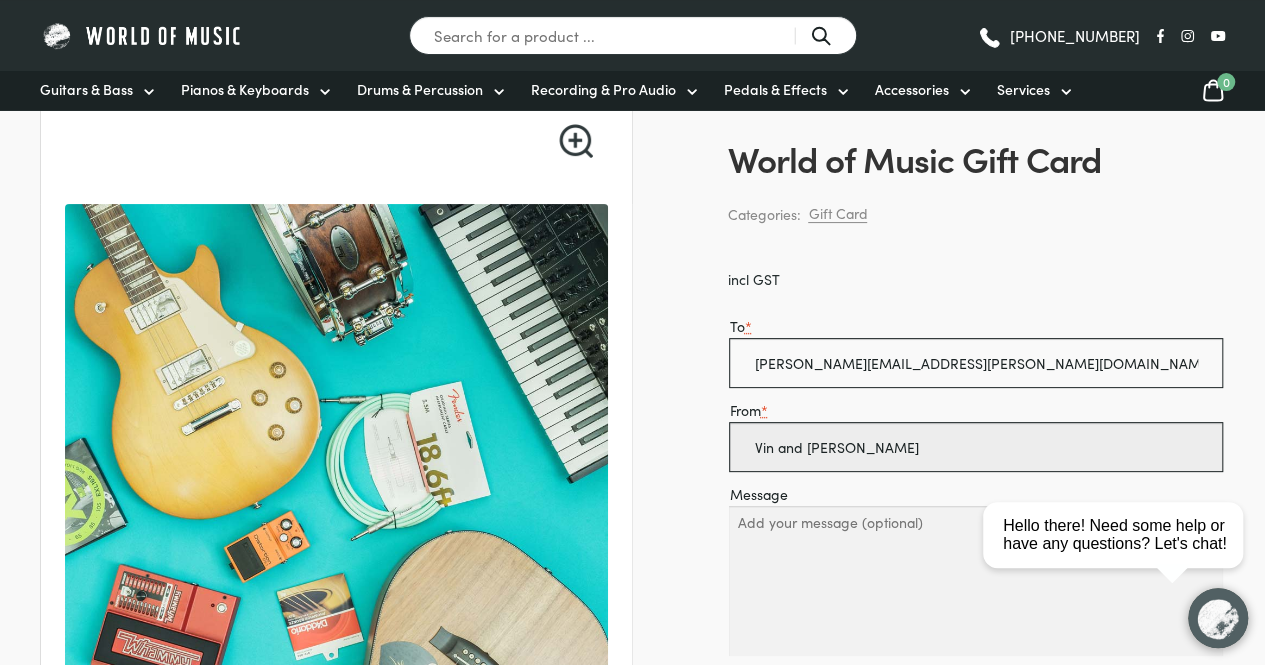scroll, scrollTop: 2, scrollLeft: 0, axis: vertical 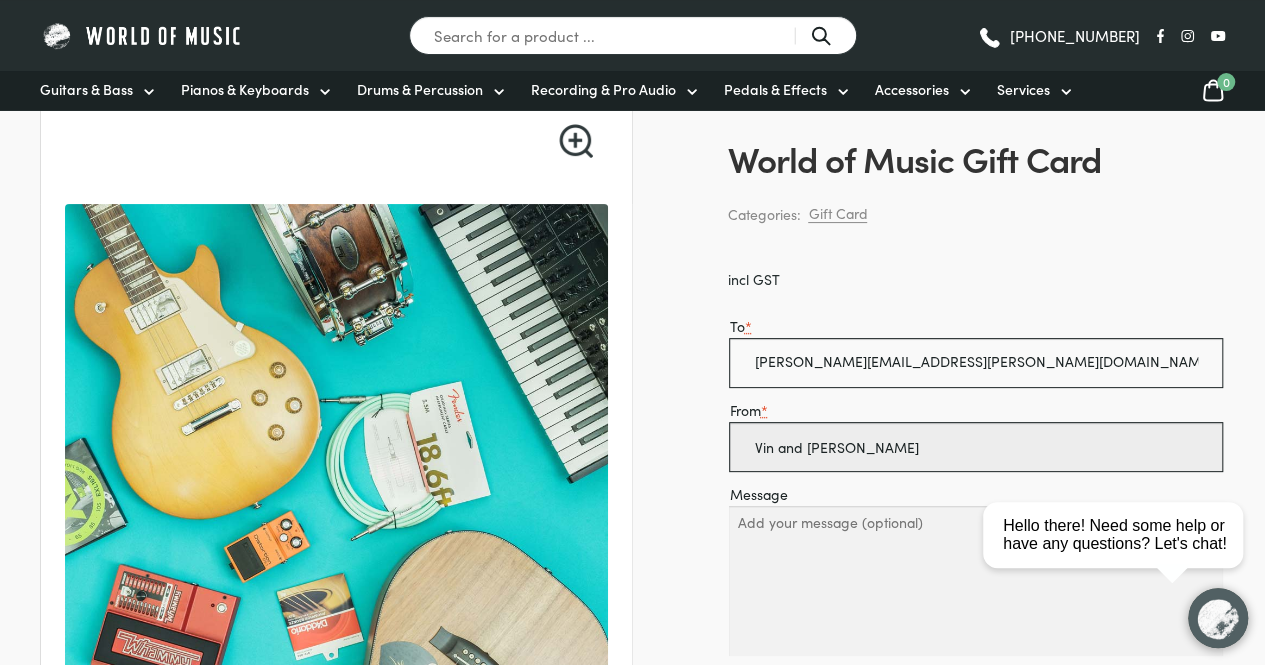type on "Vin and [PERSON_NAME]" 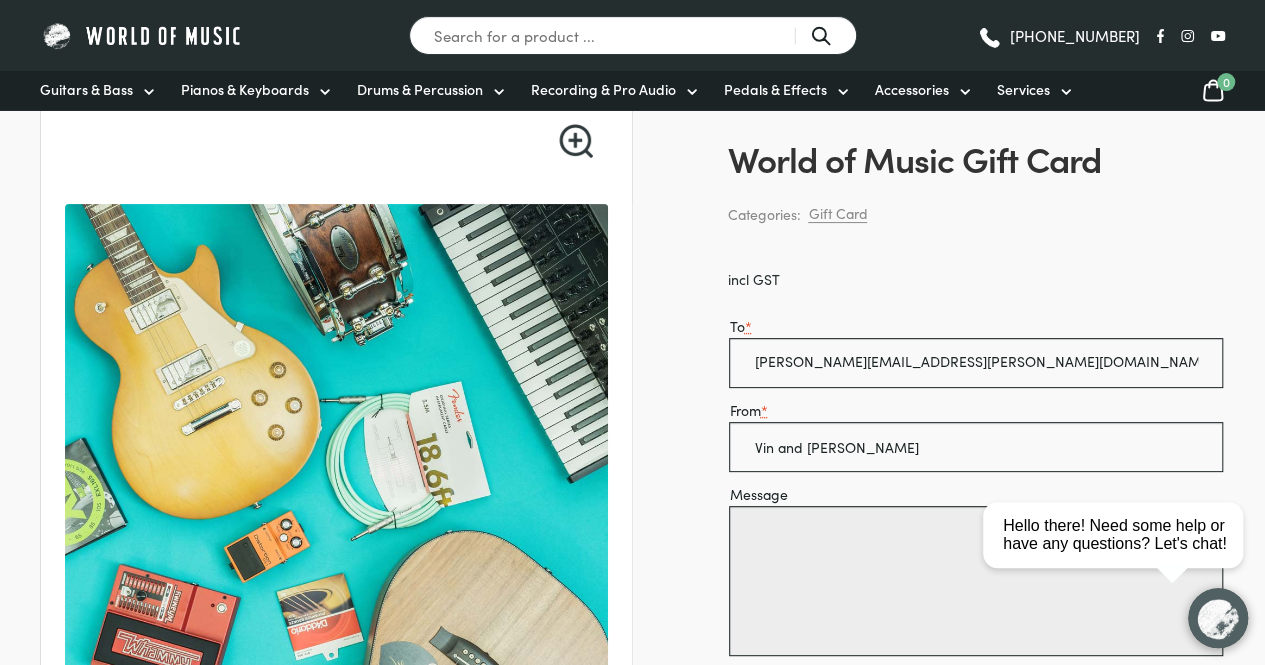 click on "Message" at bounding box center (976, 581) 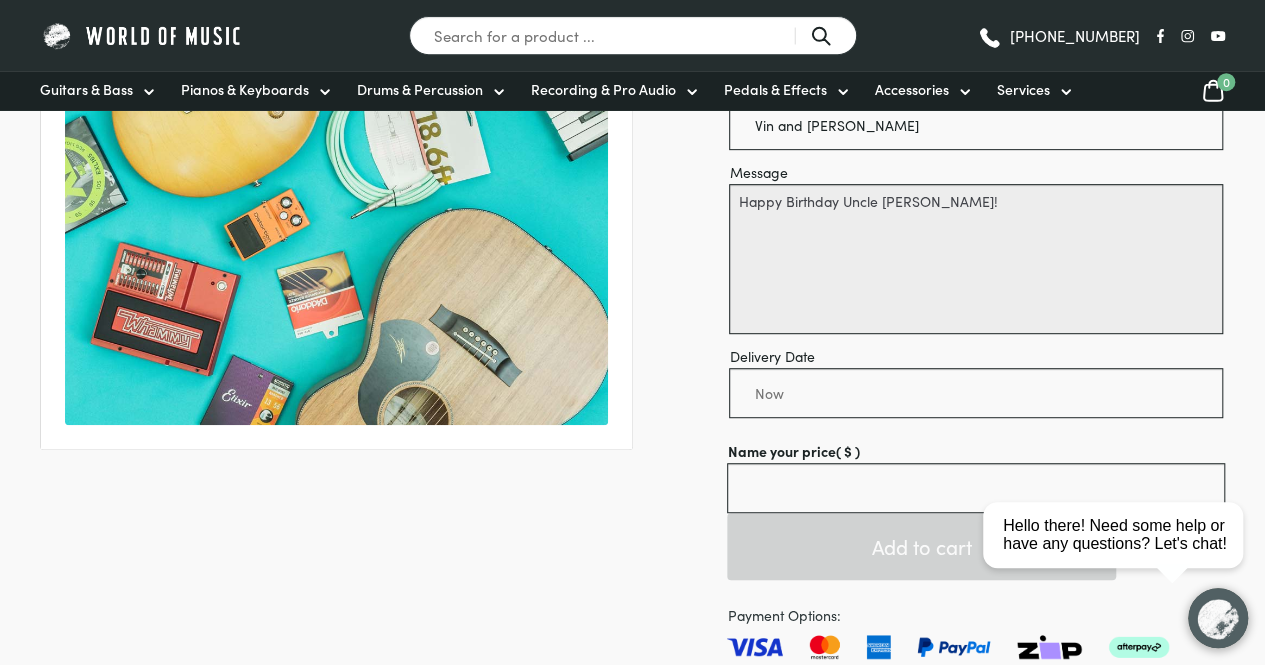 scroll, scrollTop: 500, scrollLeft: 0, axis: vertical 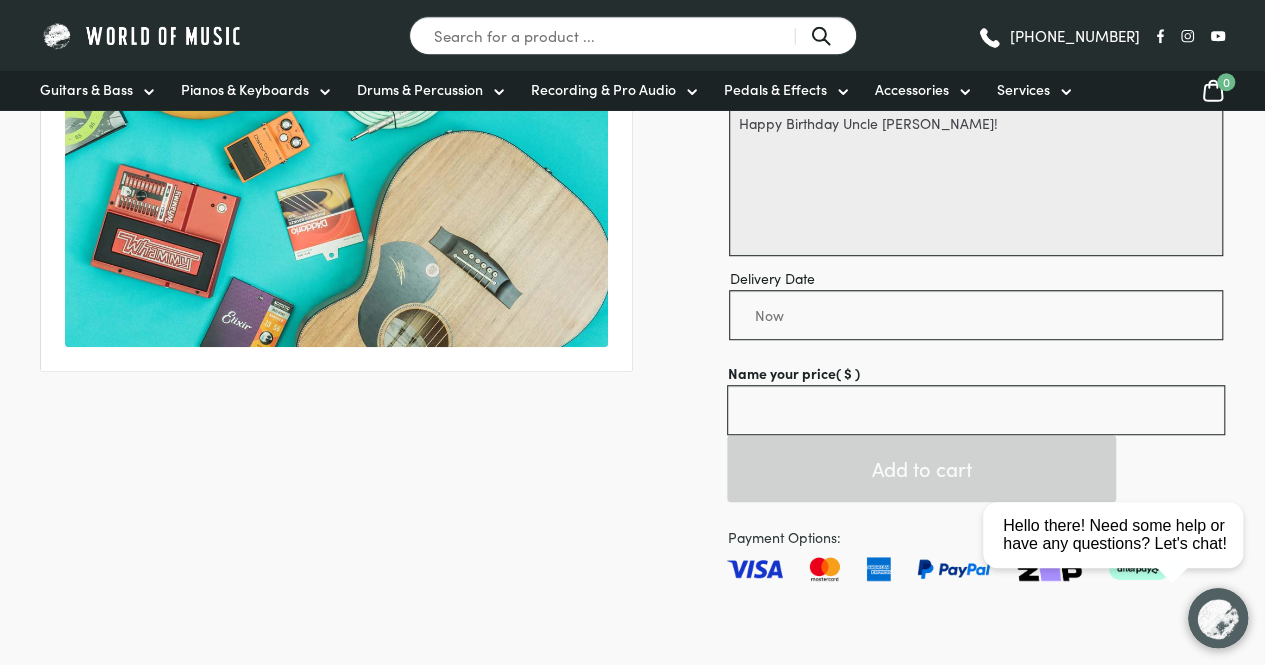 type on "Happy Birthday Uncle [PERSON_NAME]!" 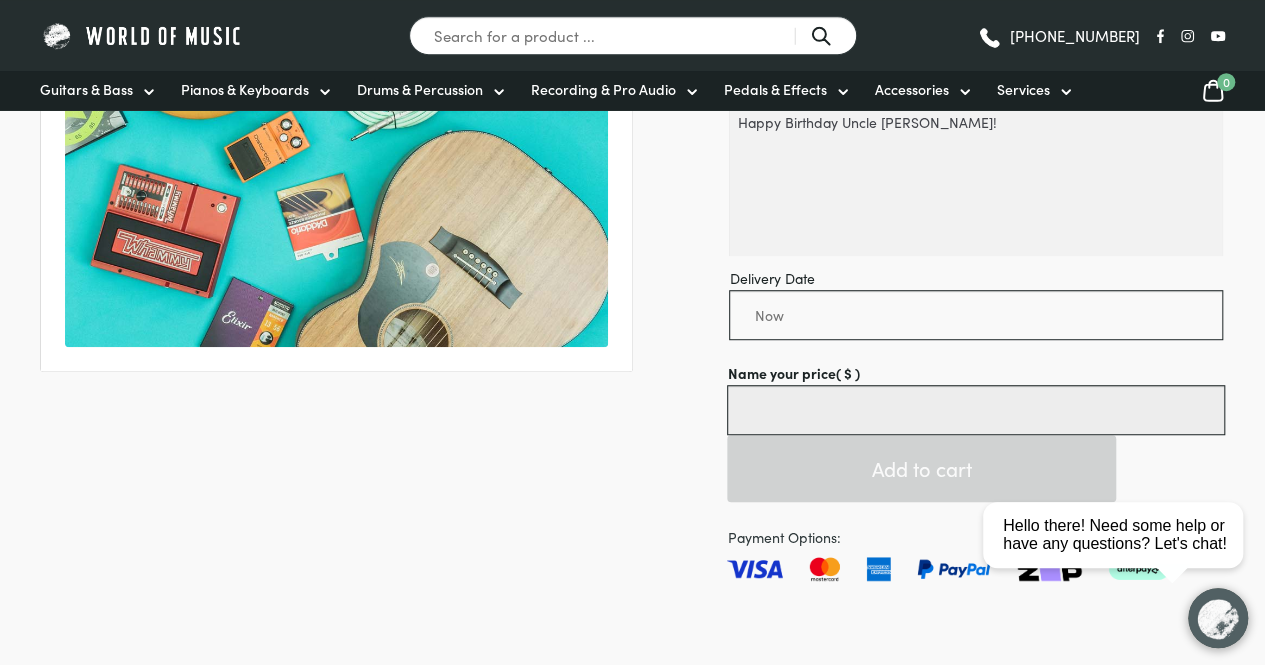click on "Name your price  ( $ )" at bounding box center [976, 410] 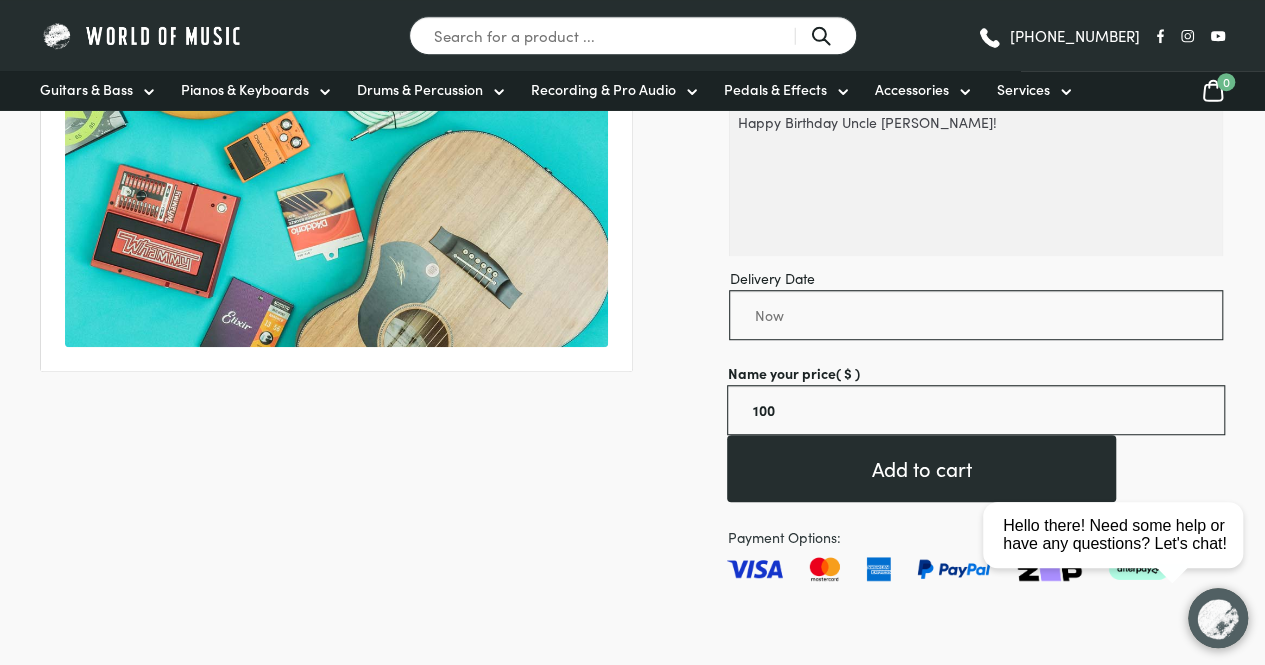 type on "100.00" 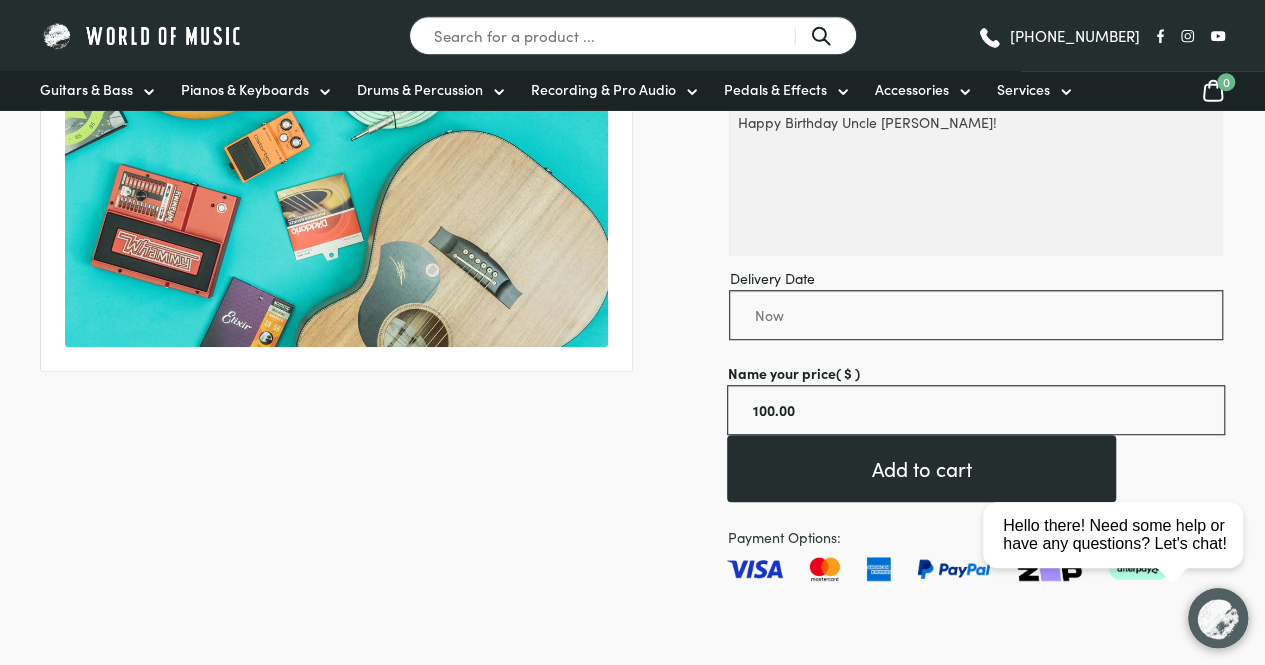 click on "Add to cart" at bounding box center [921, 468] 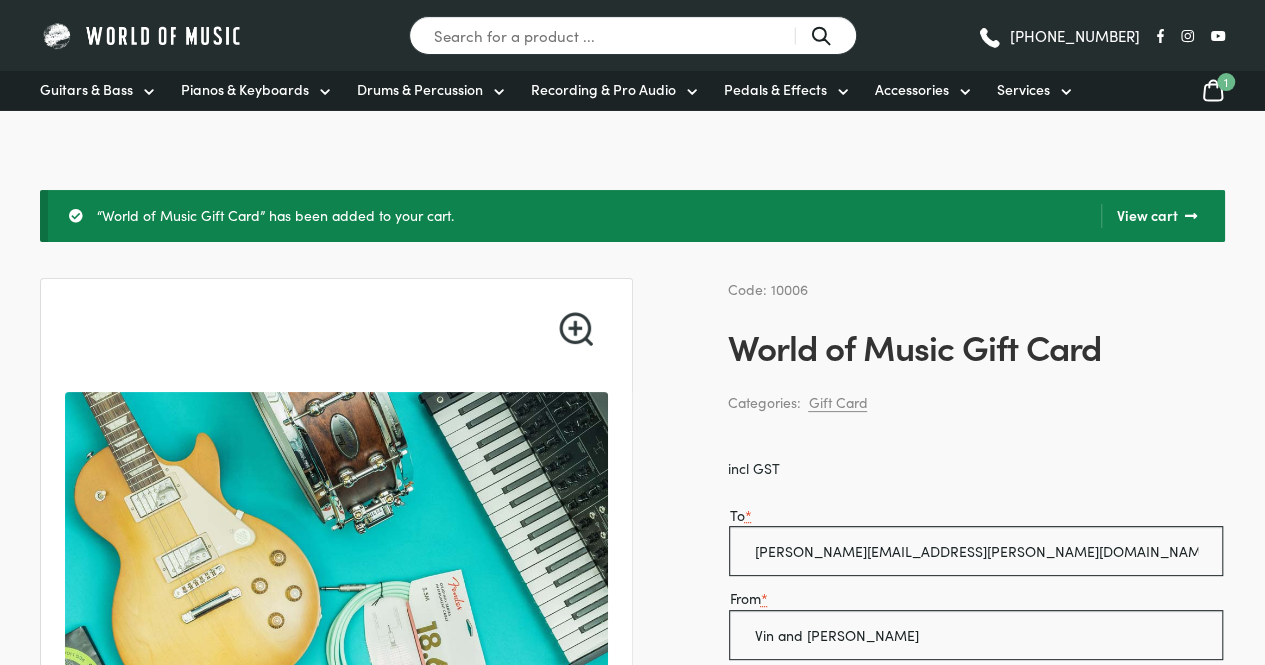 scroll, scrollTop: 0, scrollLeft: 0, axis: both 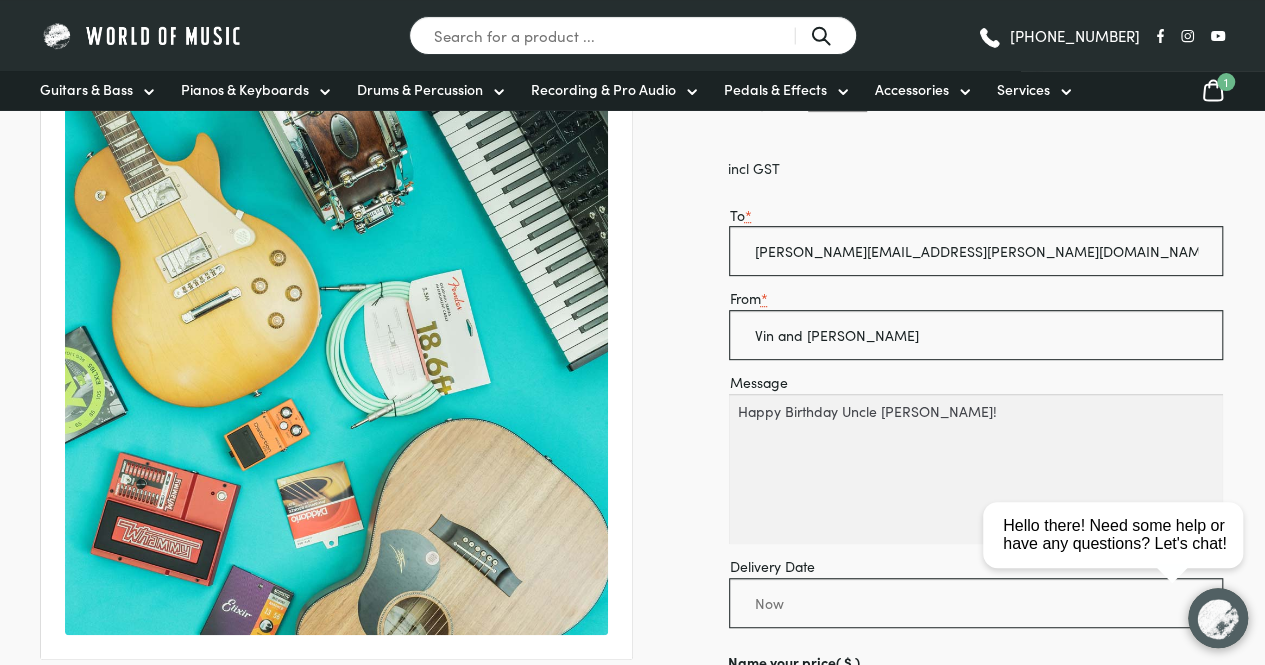 click on "1" at bounding box center (1226, 82) 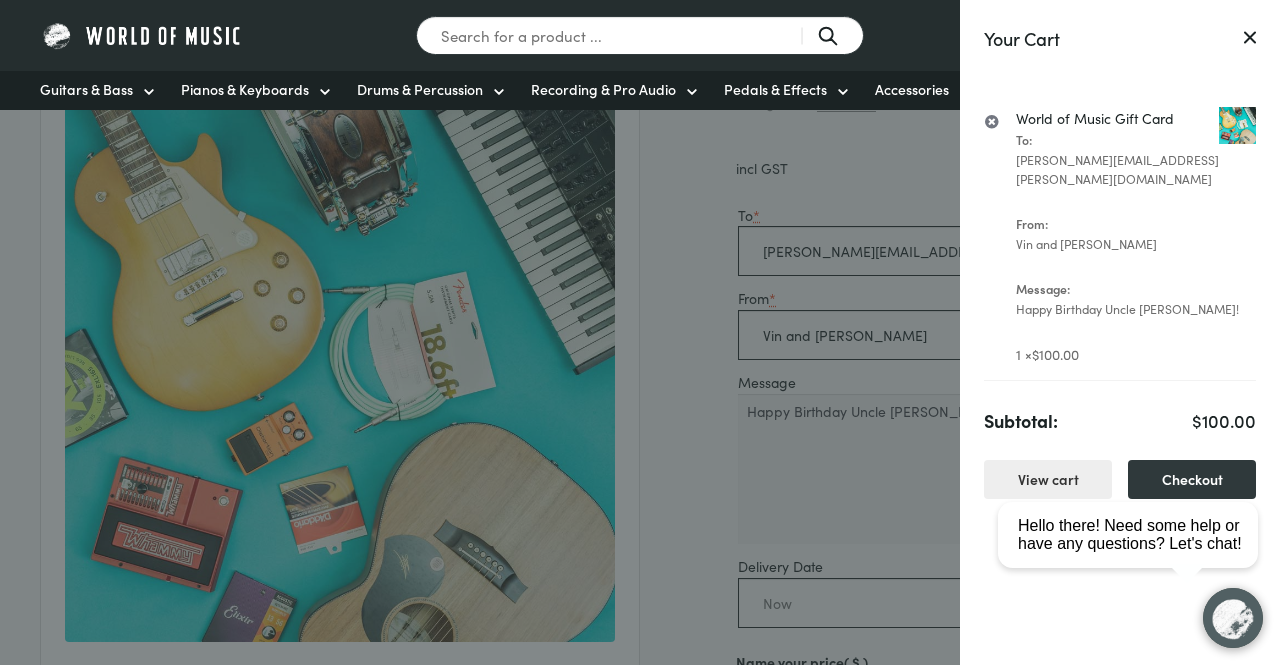 click on "close Hello there! Need some help or have any questions? Let's chat!" at bounding box center [1135, 445] 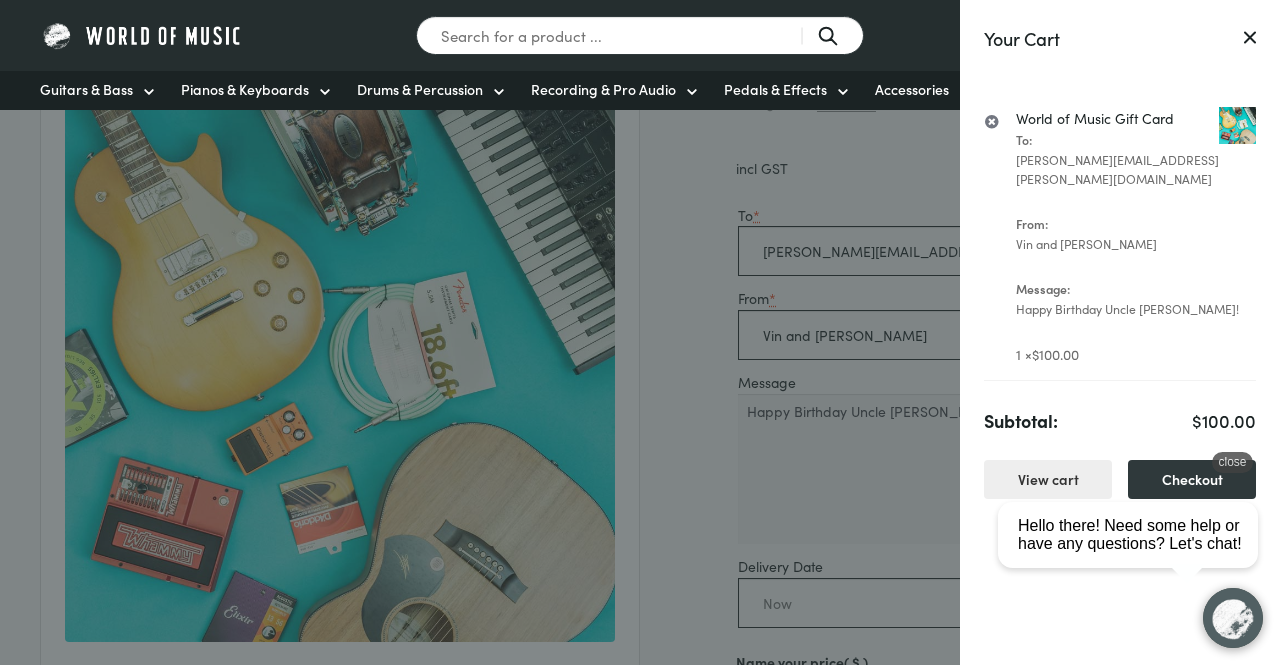 click on "close Hello there! Need some help or have any questions? Let's chat!" at bounding box center (1135, 445) 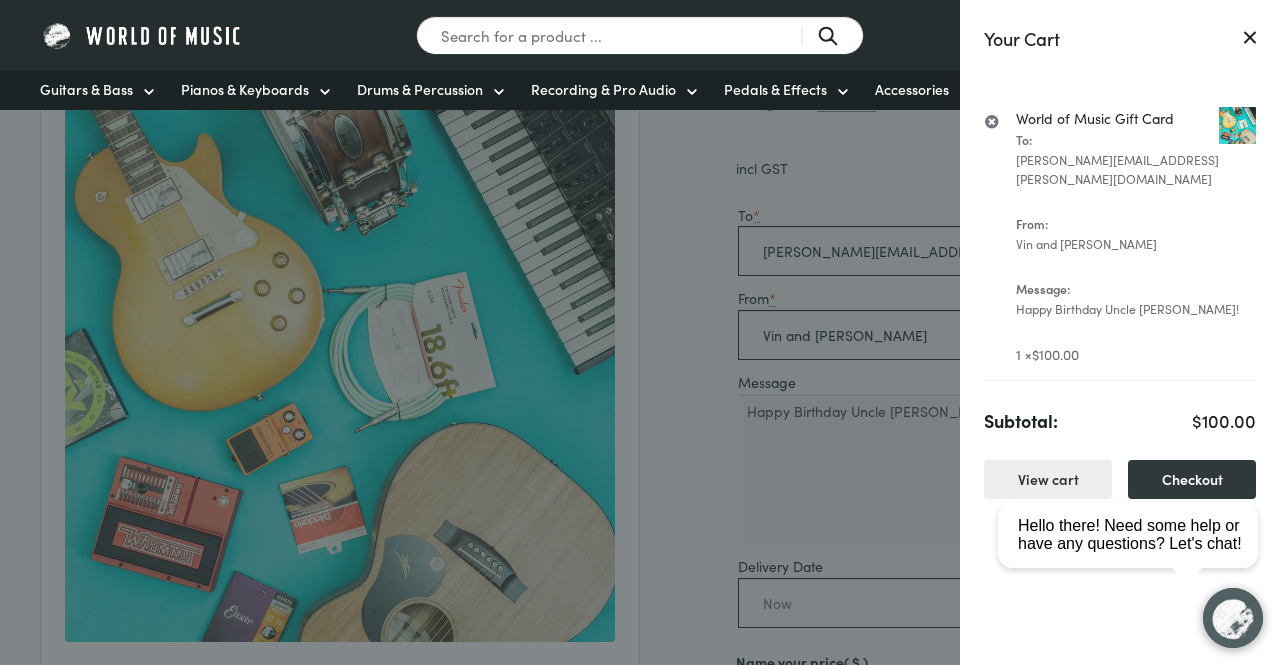 click on "close Hello there! Need some help or have any questions? Let's chat!" at bounding box center [1135, 445] 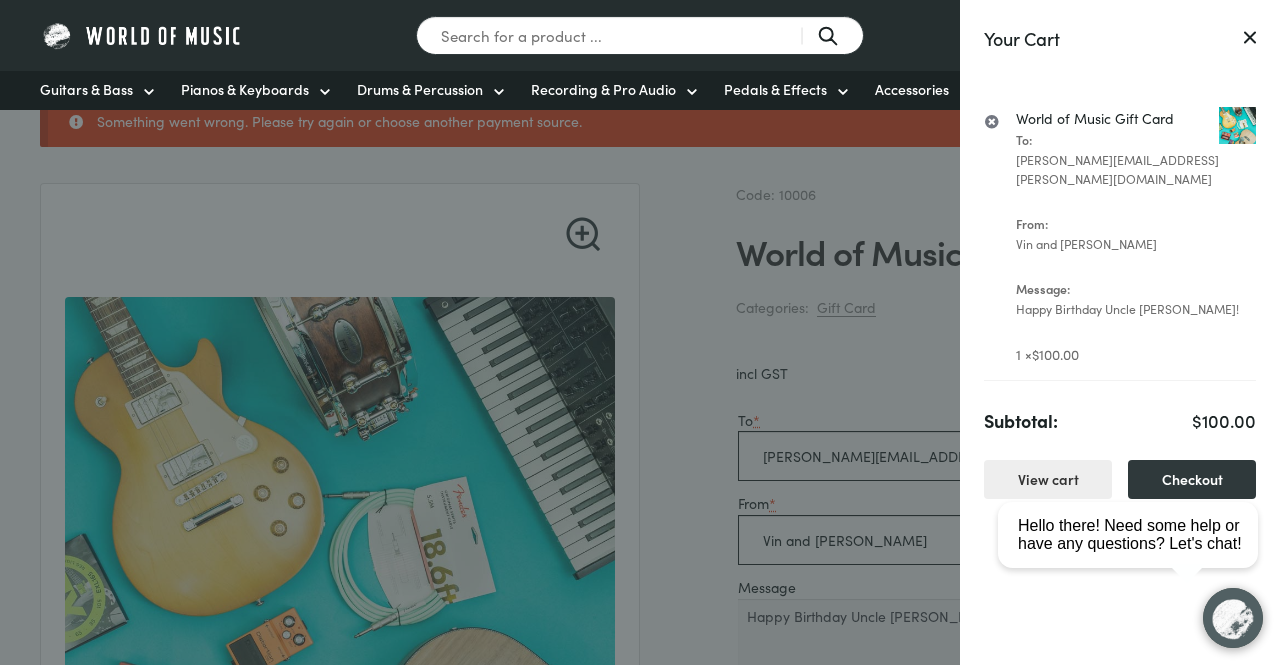 scroll, scrollTop: 89, scrollLeft: 0, axis: vertical 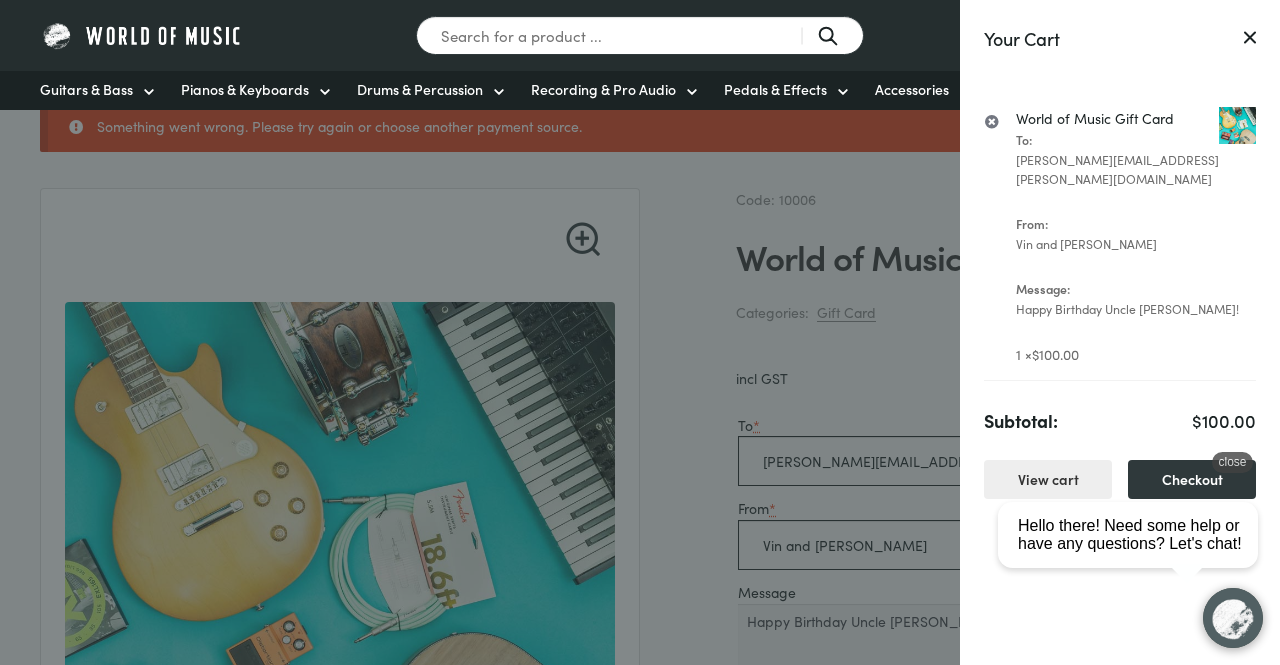 click on "Hello there! Need some help or have any questions? Let's chat!" at bounding box center (1133, 535) 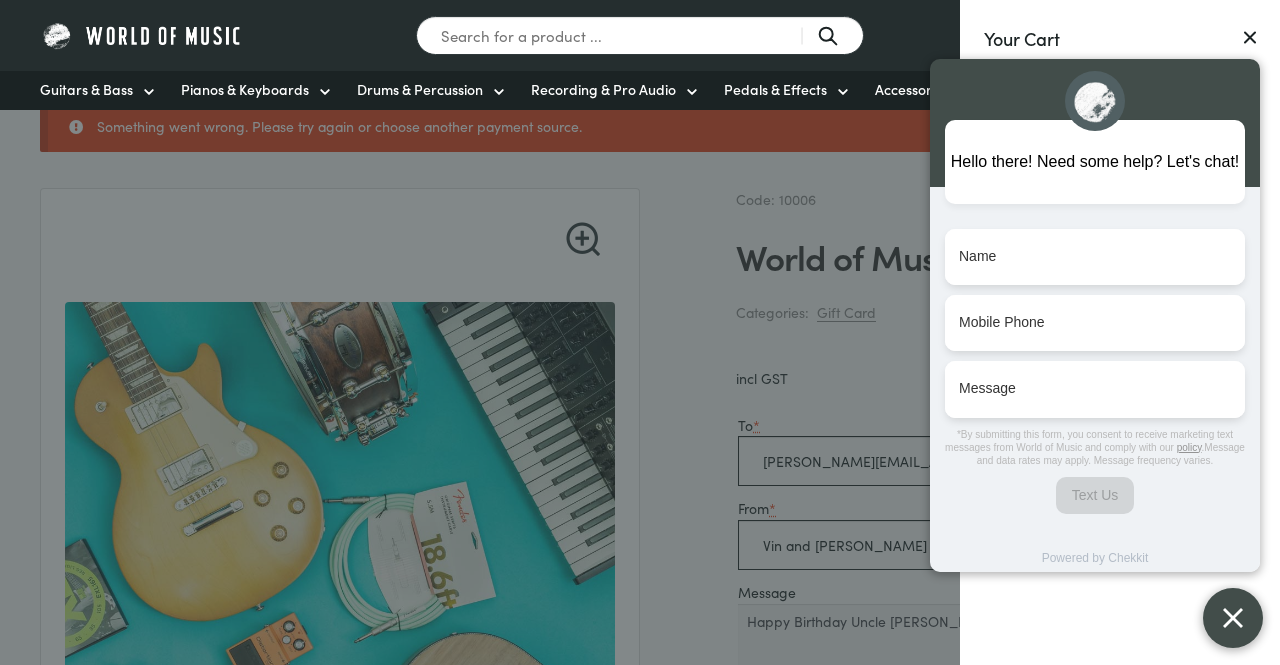 click on "Hello there! Need some help? Let's chat!  Name Name Mobile Phone Mobile Phone Message x Message *By submitting this form, you consent to receive marketing text messages from   World of Music   and comply with our   policy .  Message and data rates may apply. Message frequency varies. Text Us Powered by   Chekkit close Hello there! Need some help or have any questions? Let's chat!" at bounding box center (1100, 15) 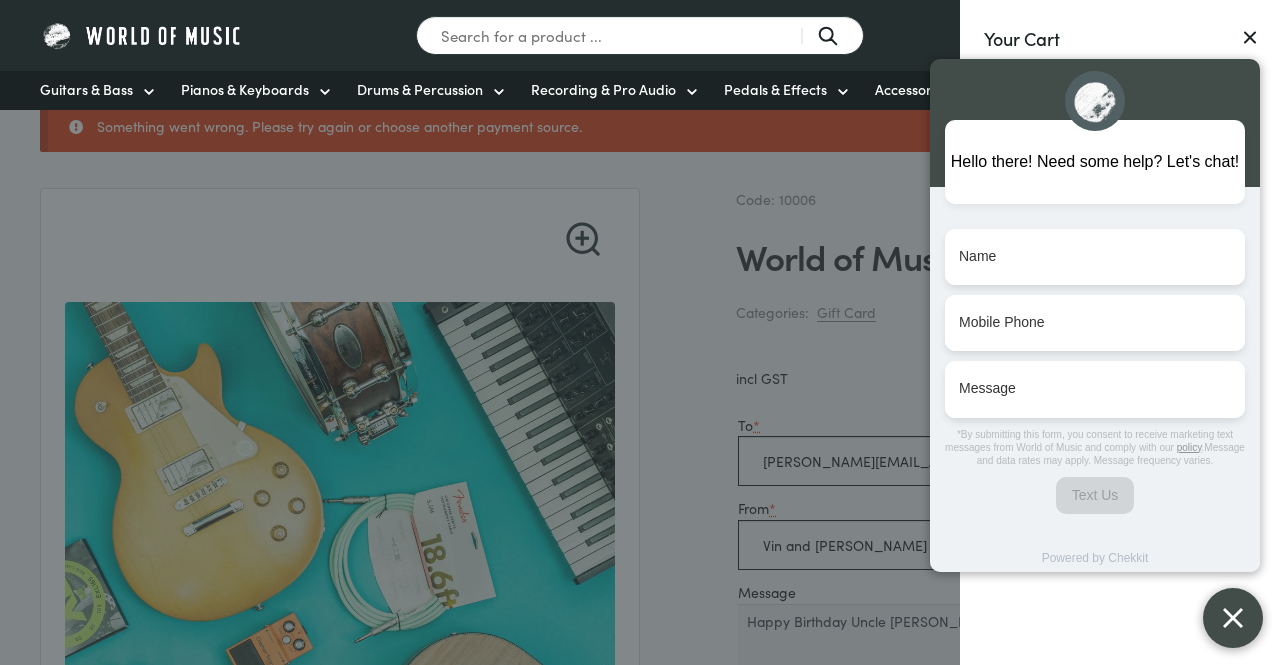 click at bounding box center [1233, 618] 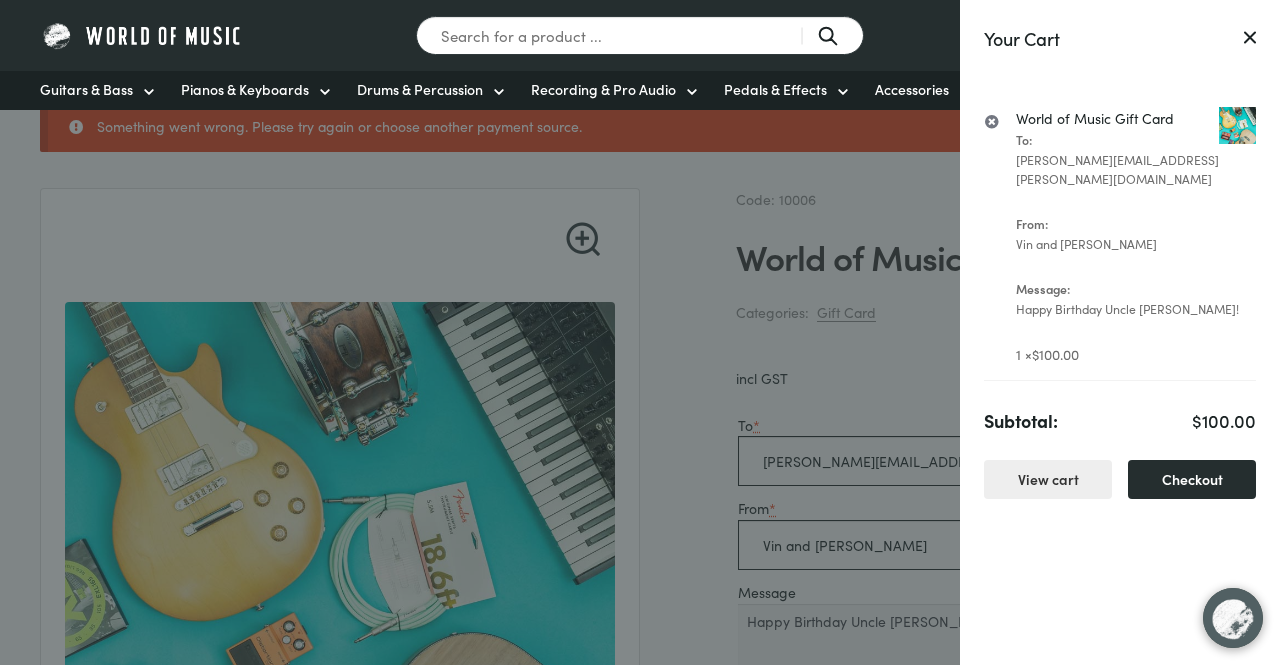 click on "Checkout" at bounding box center (1192, 479) 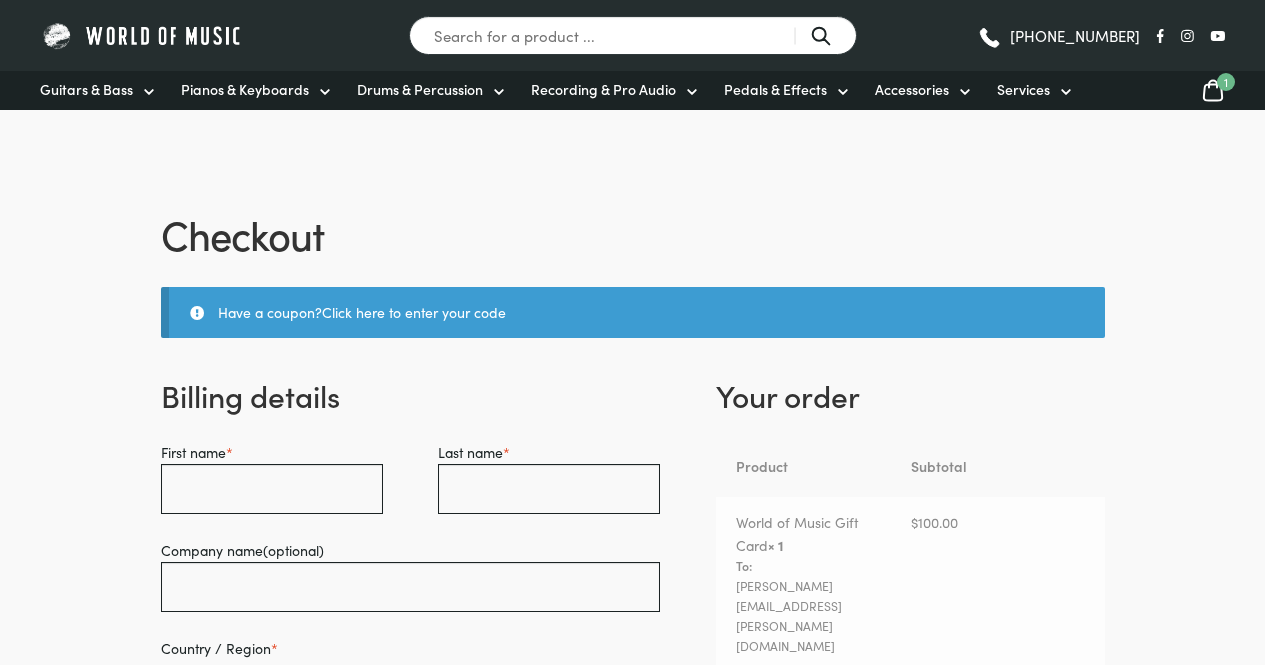 select on "VIC" 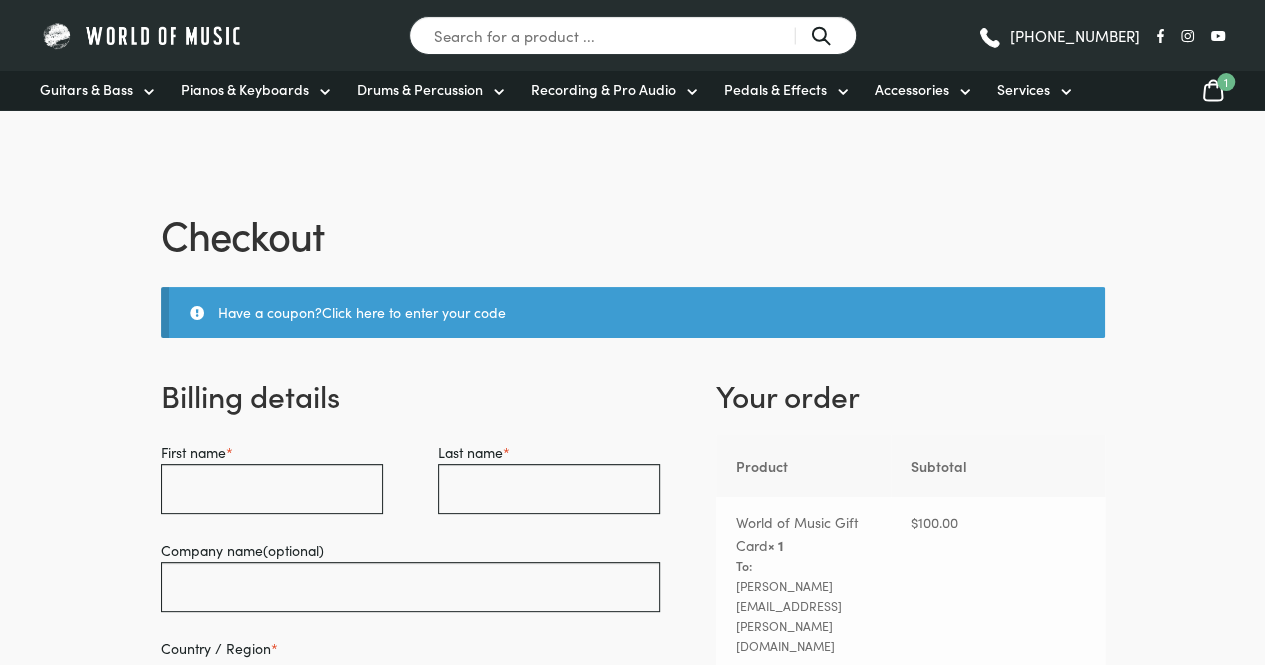 scroll, scrollTop: 0, scrollLeft: 0, axis: both 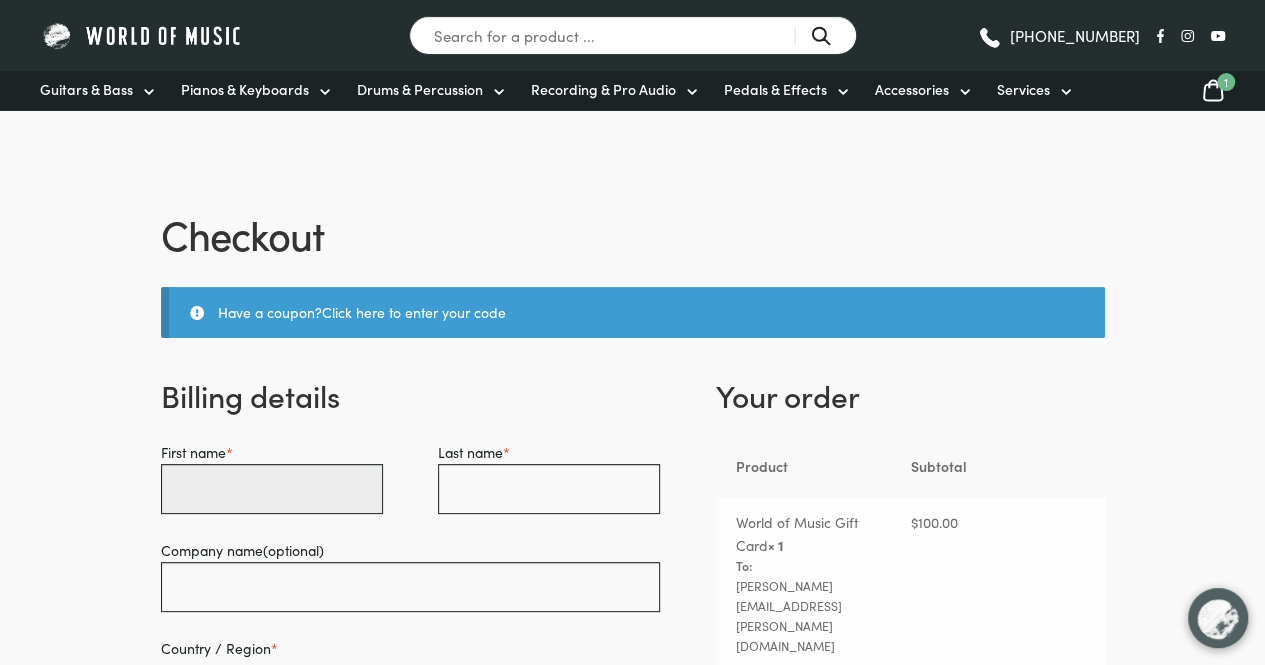 click on "First name  *" at bounding box center (272, 489) 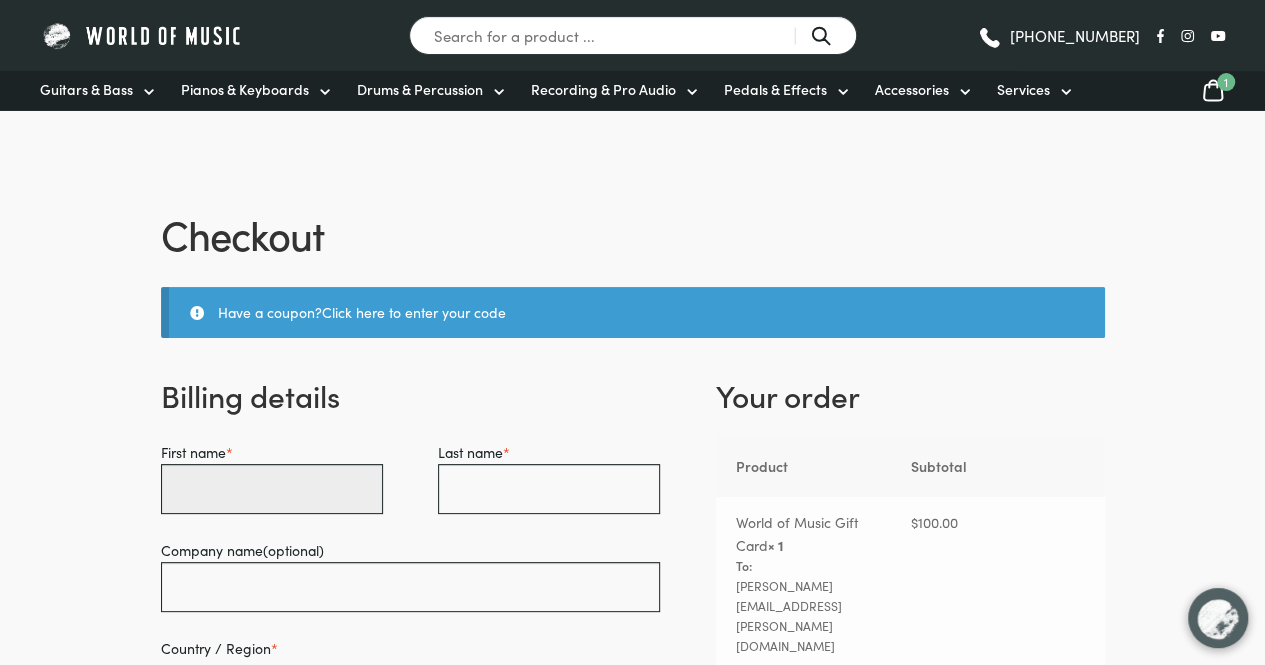 type on "Vincent" 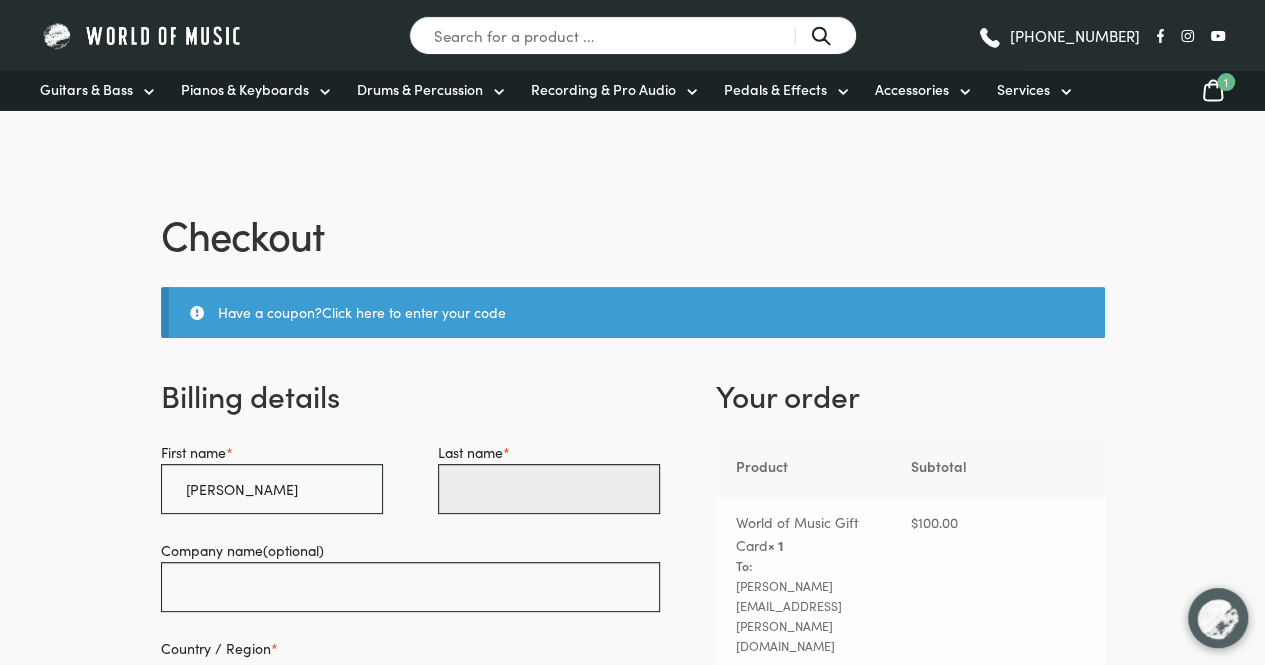 type on "Welstead" 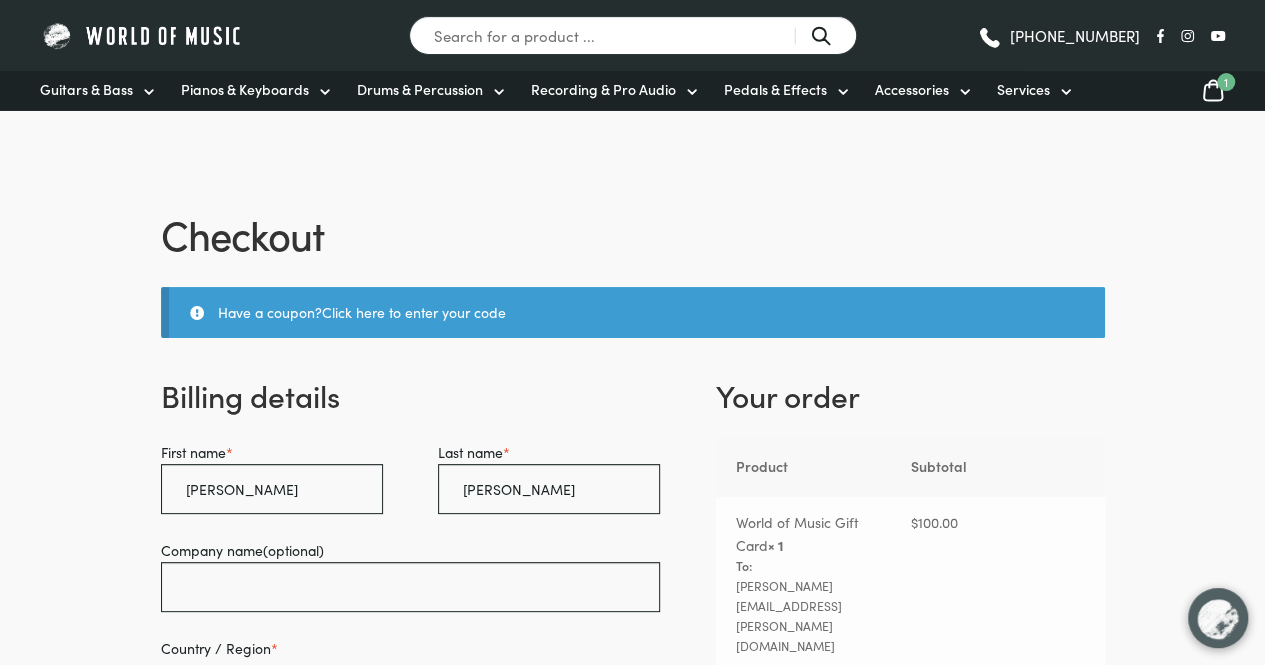 type on "60 Pound Rd" 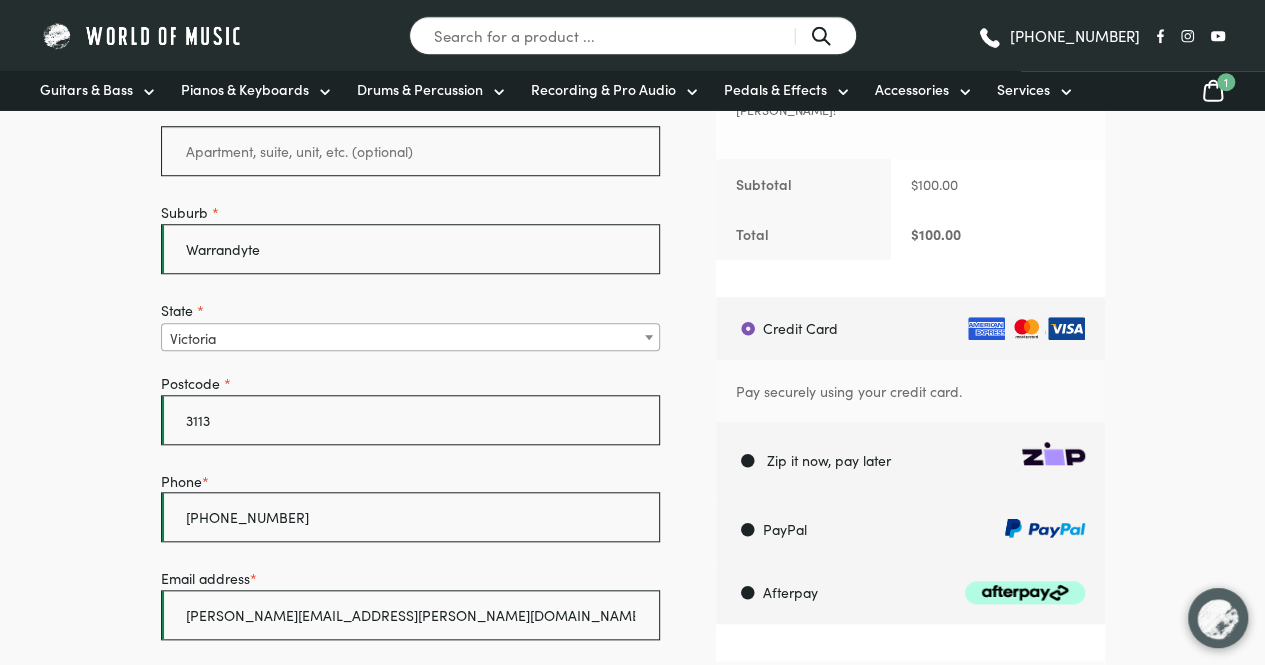 scroll, scrollTop: 779, scrollLeft: 0, axis: vertical 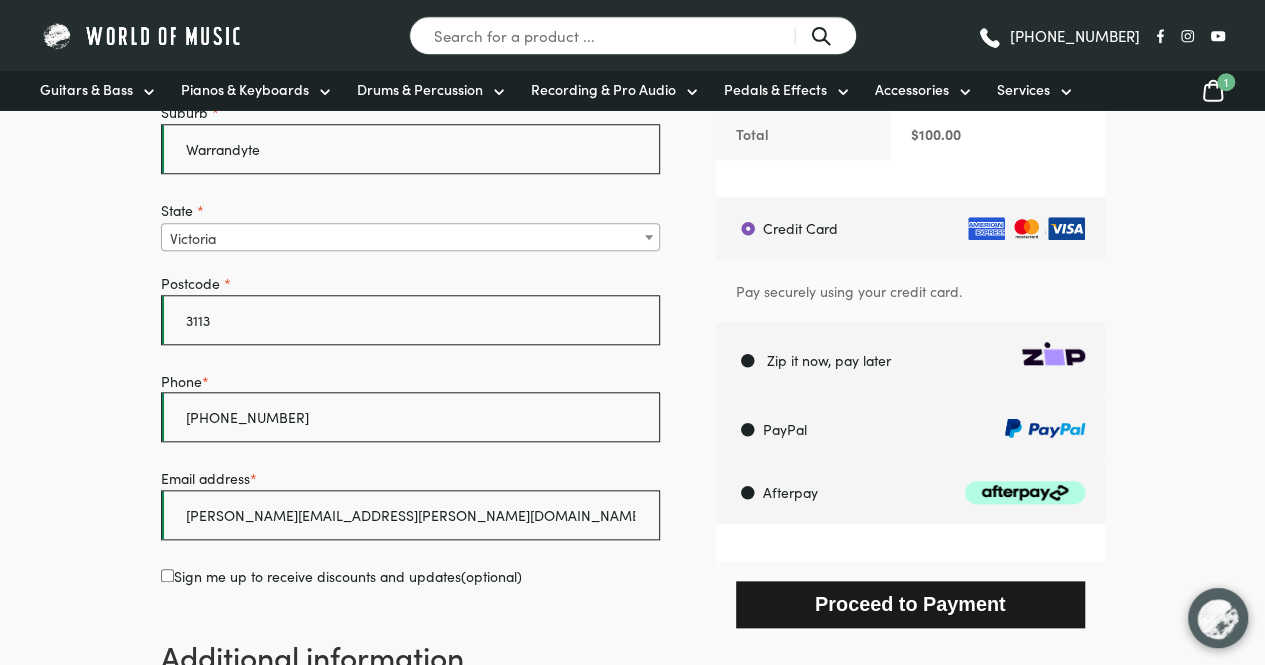 click on "Proceed to Payment" at bounding box center [910, 604] 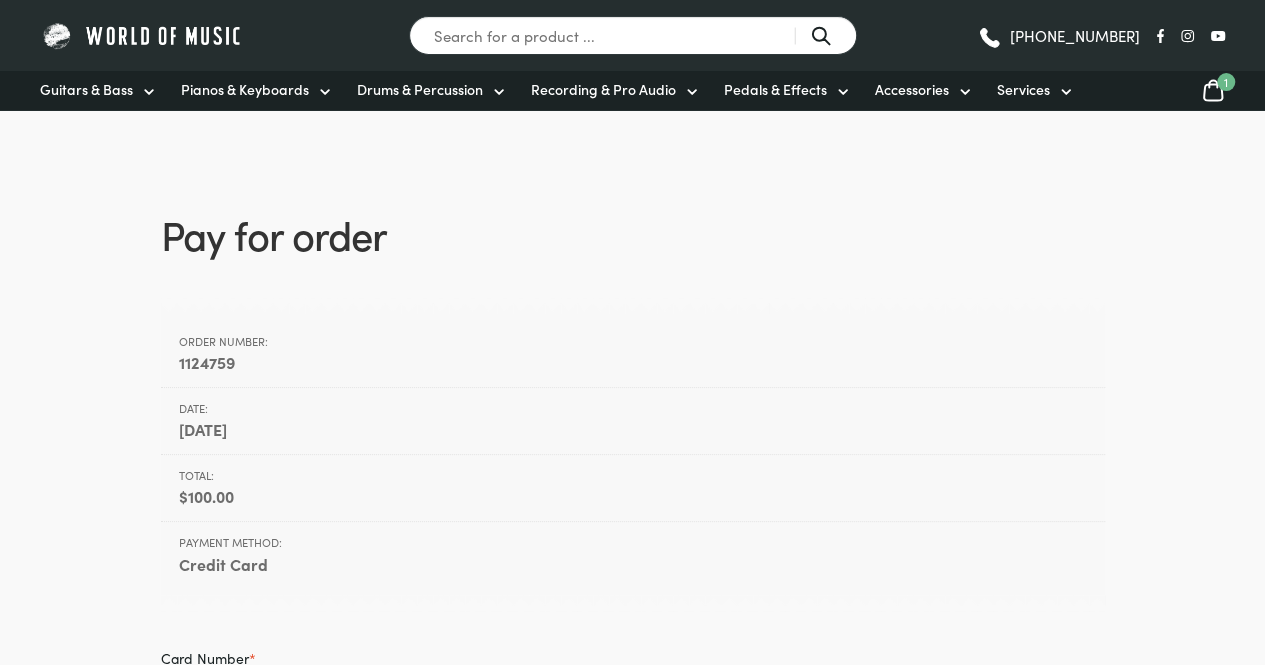 scroll, scrollTop: 0, scrollLeft: 0, axis: both 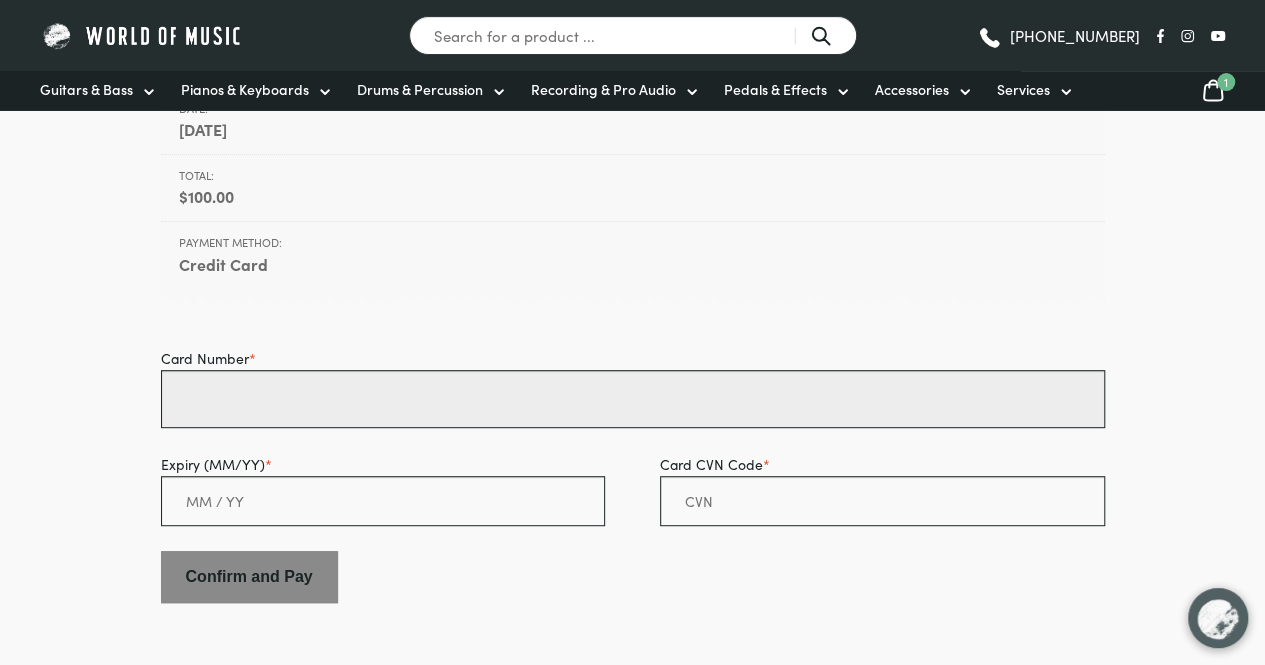 click on "Card Number *" at bounding box center [633, 399] 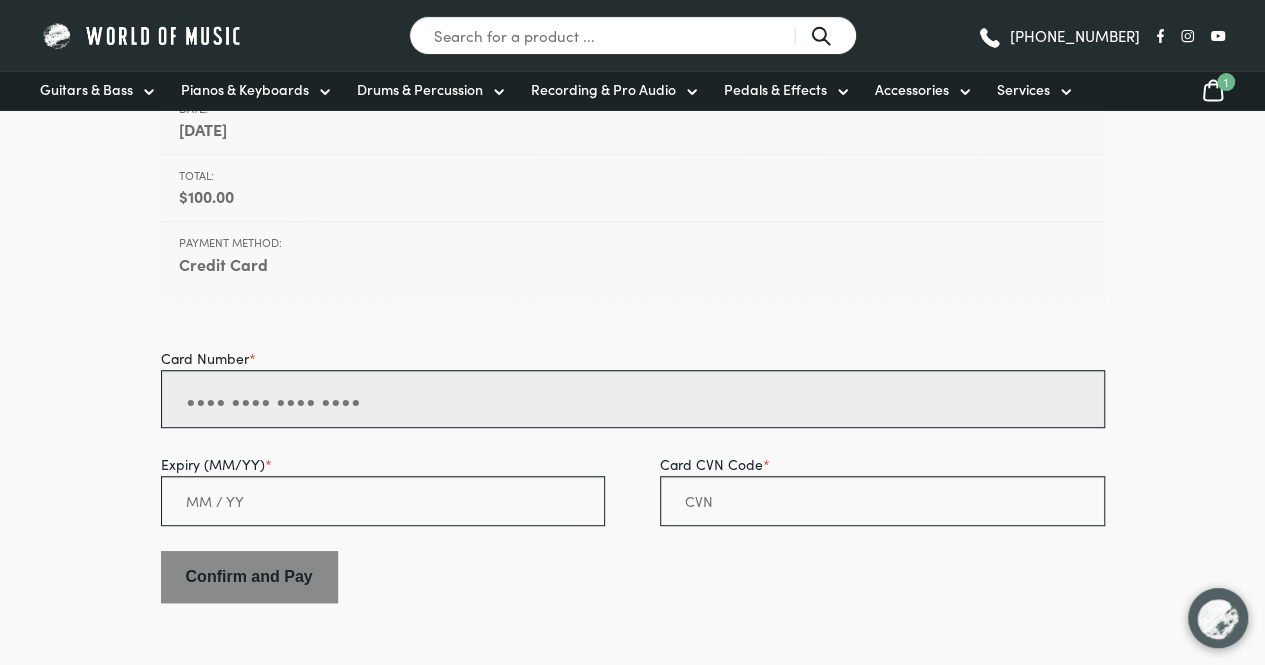 type on "[CREDIT_CARD_NUMBER]" 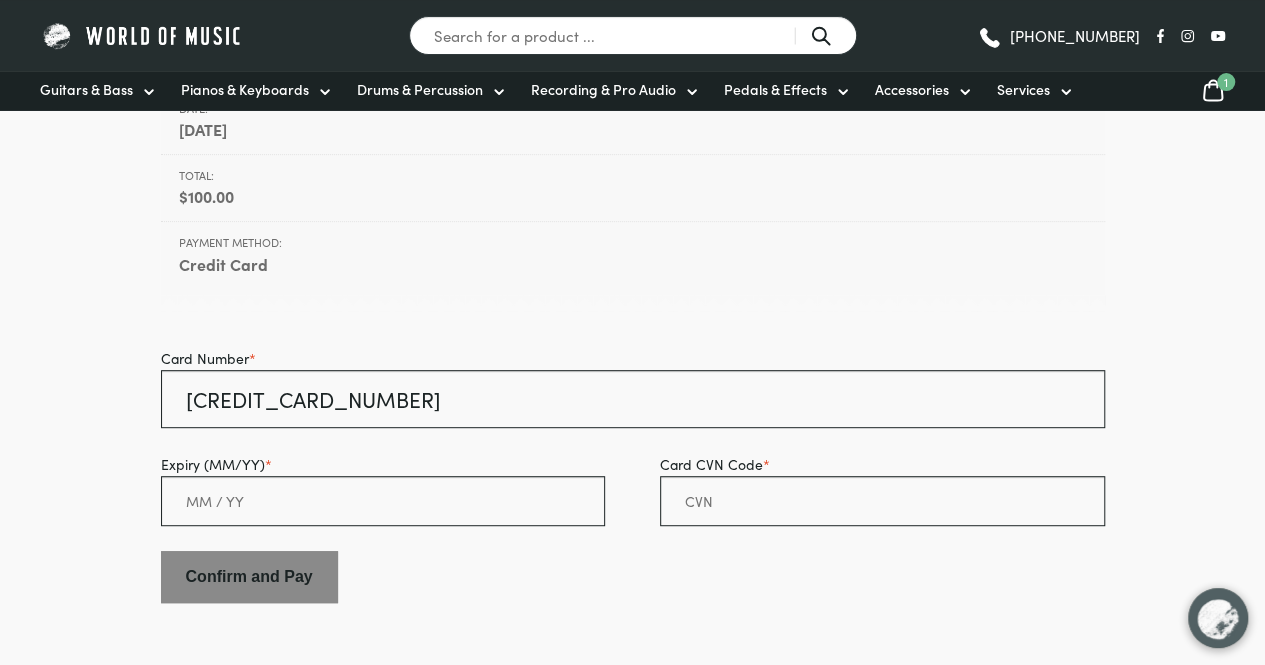 type on "05 / 29" 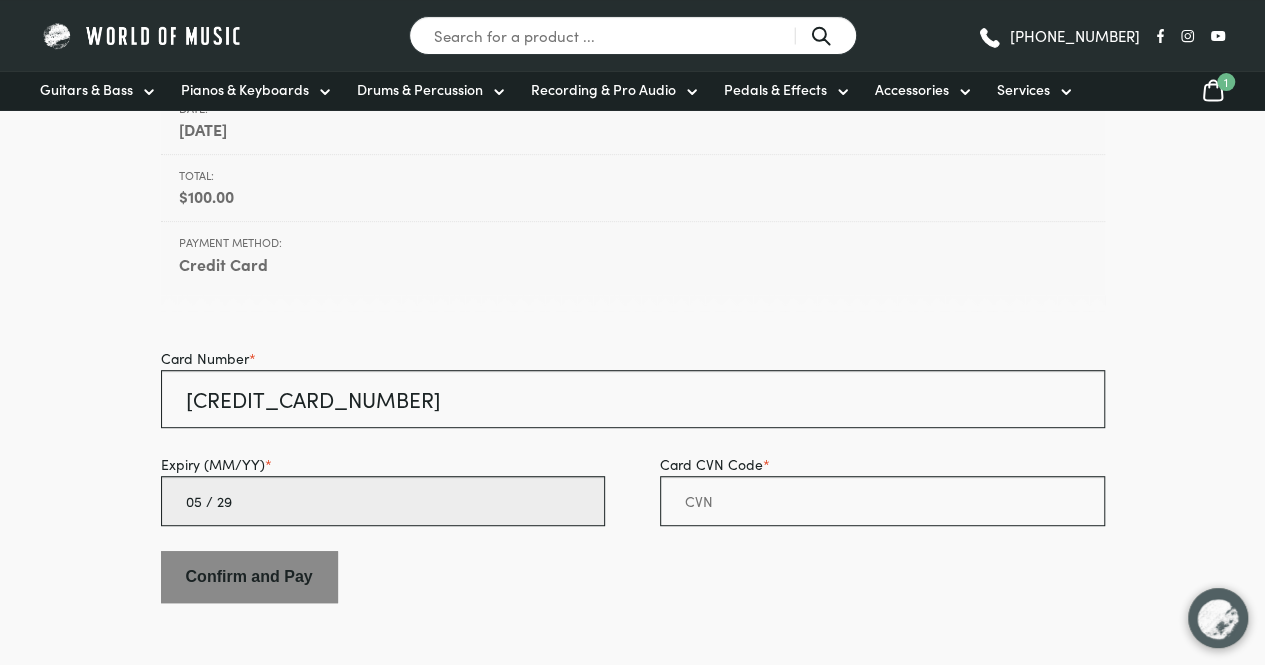 type on "***" 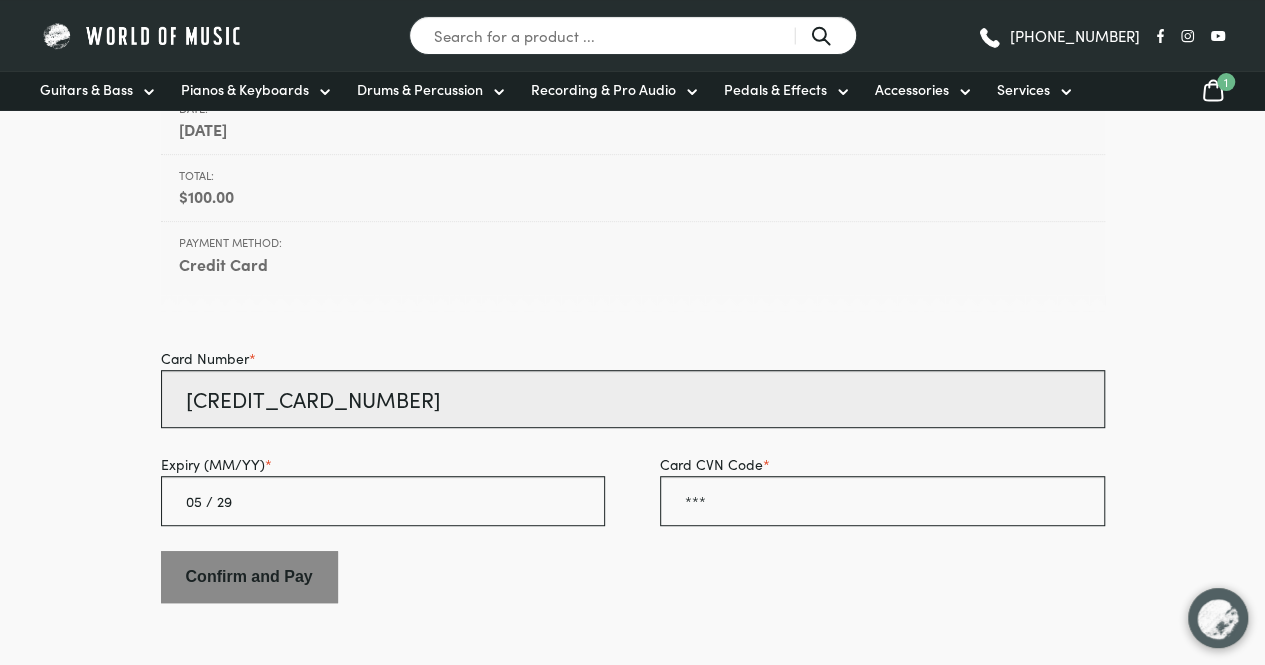 type on "5163 2320 0624 4801" 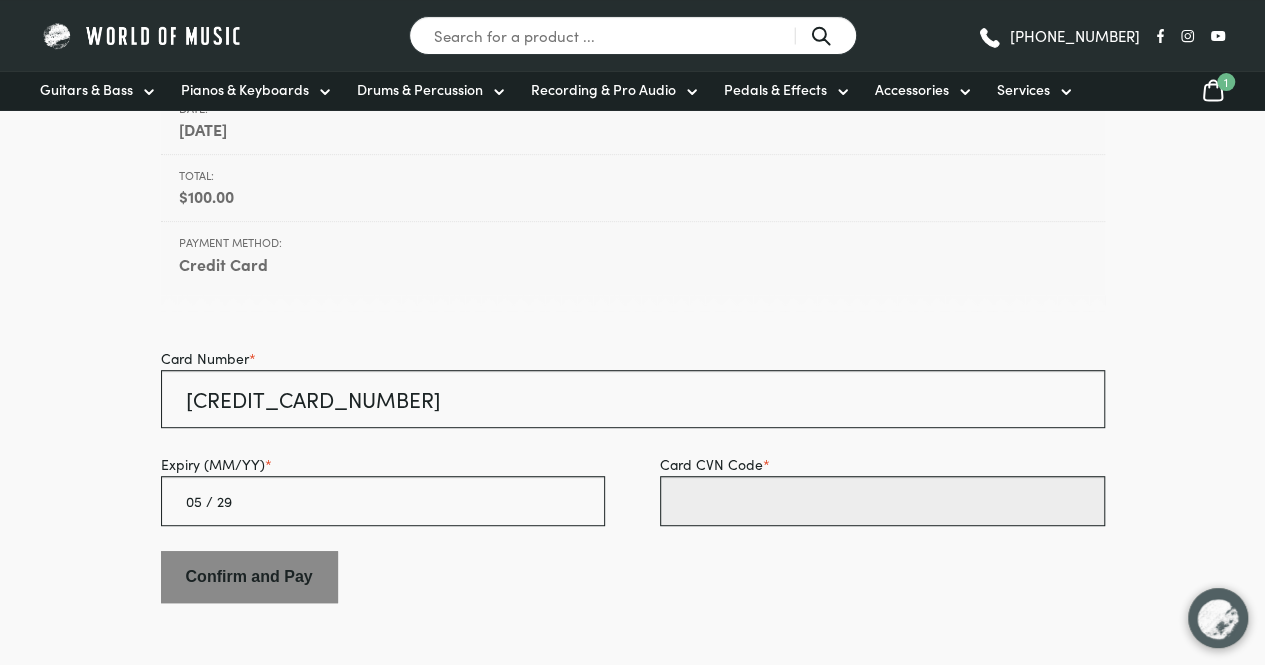 click on "Card CVN Code *" at bounding box center [882, 501] 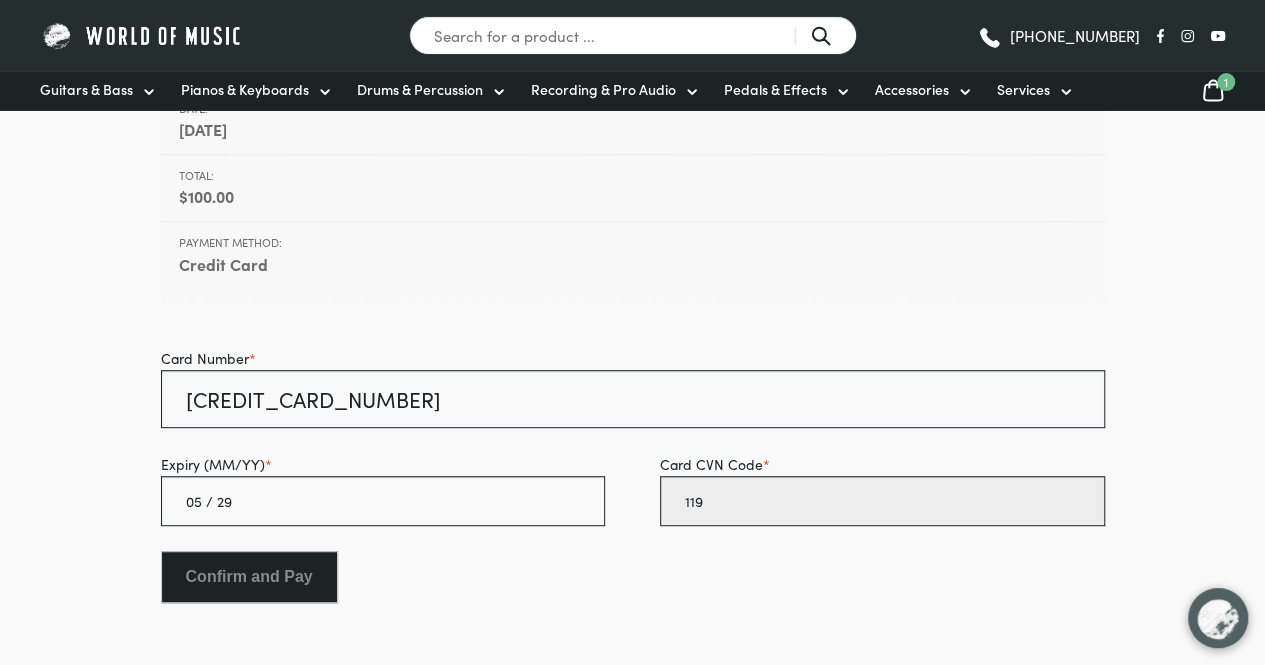 type on "119" 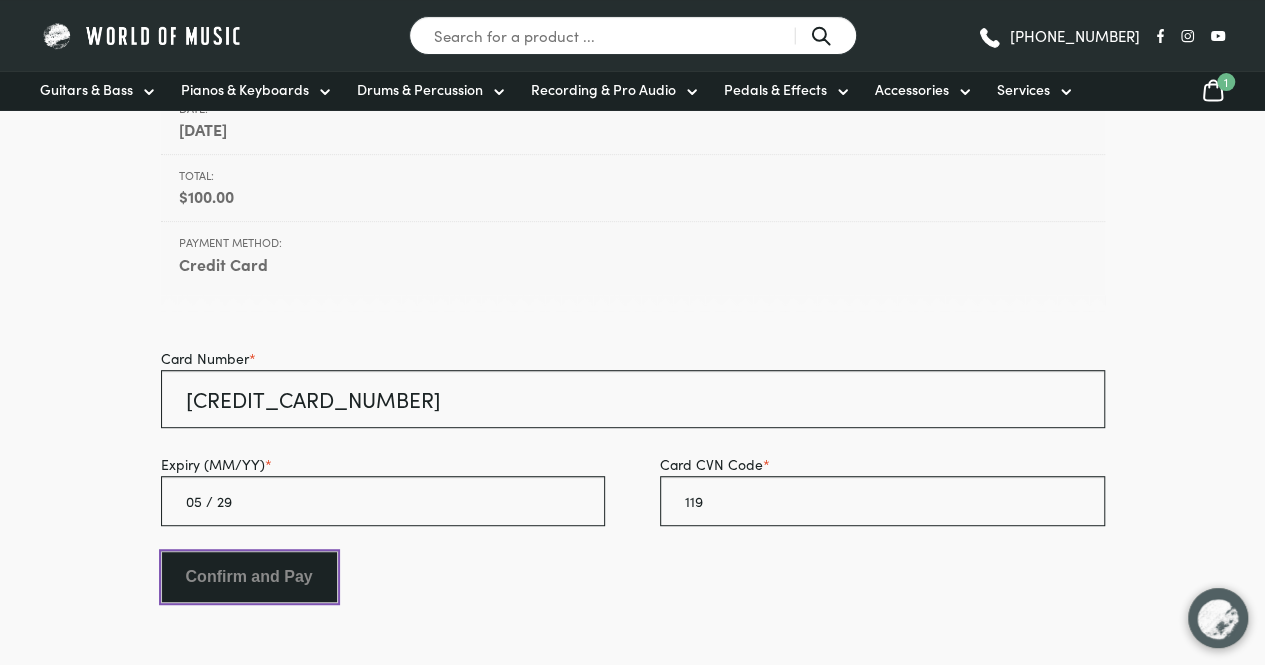 click on "Confirm and Pay" at bounding box center [249, 577] 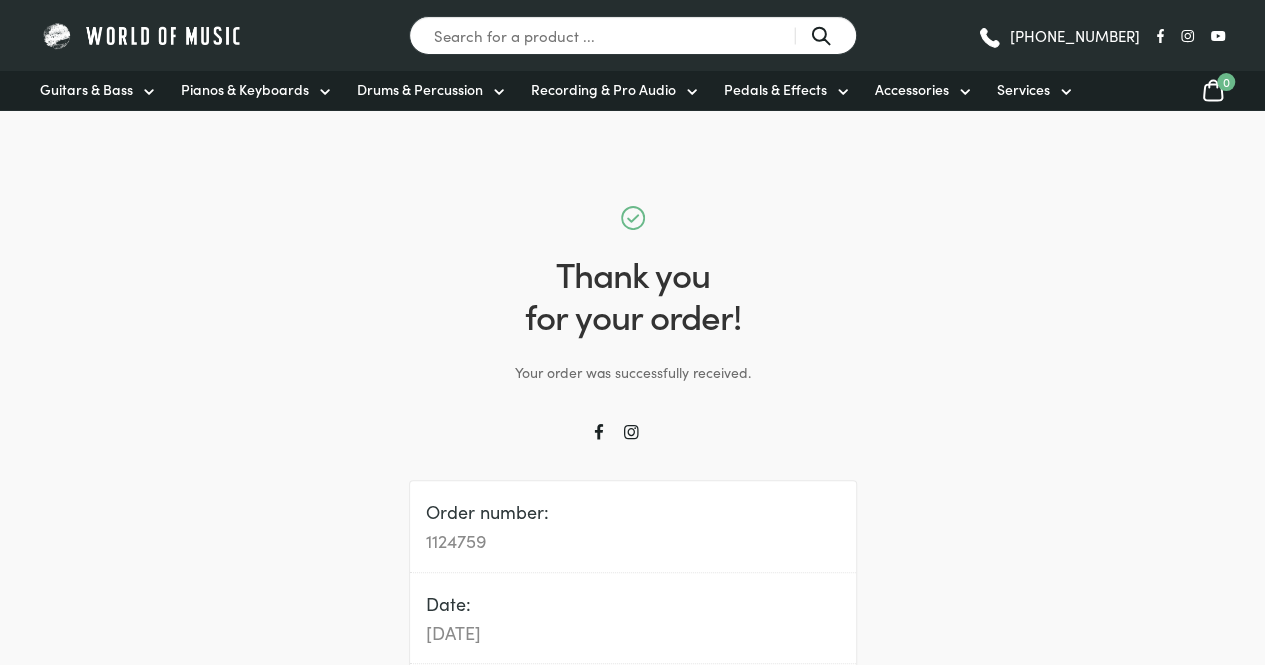 scroll, scrollTop: 0, scrollLeft: 0, axis: both 